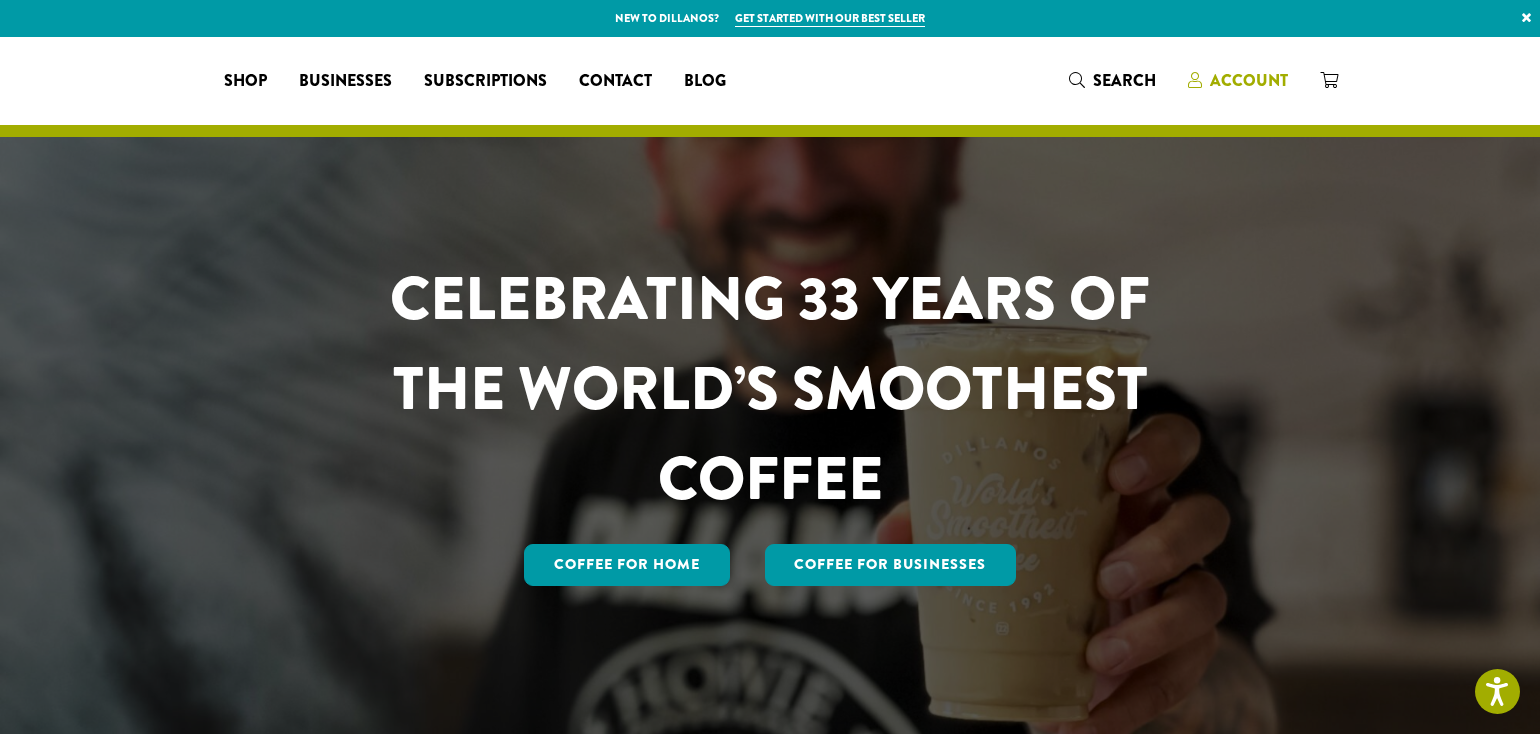 click on "Account" at bounding box center (1249, 80) 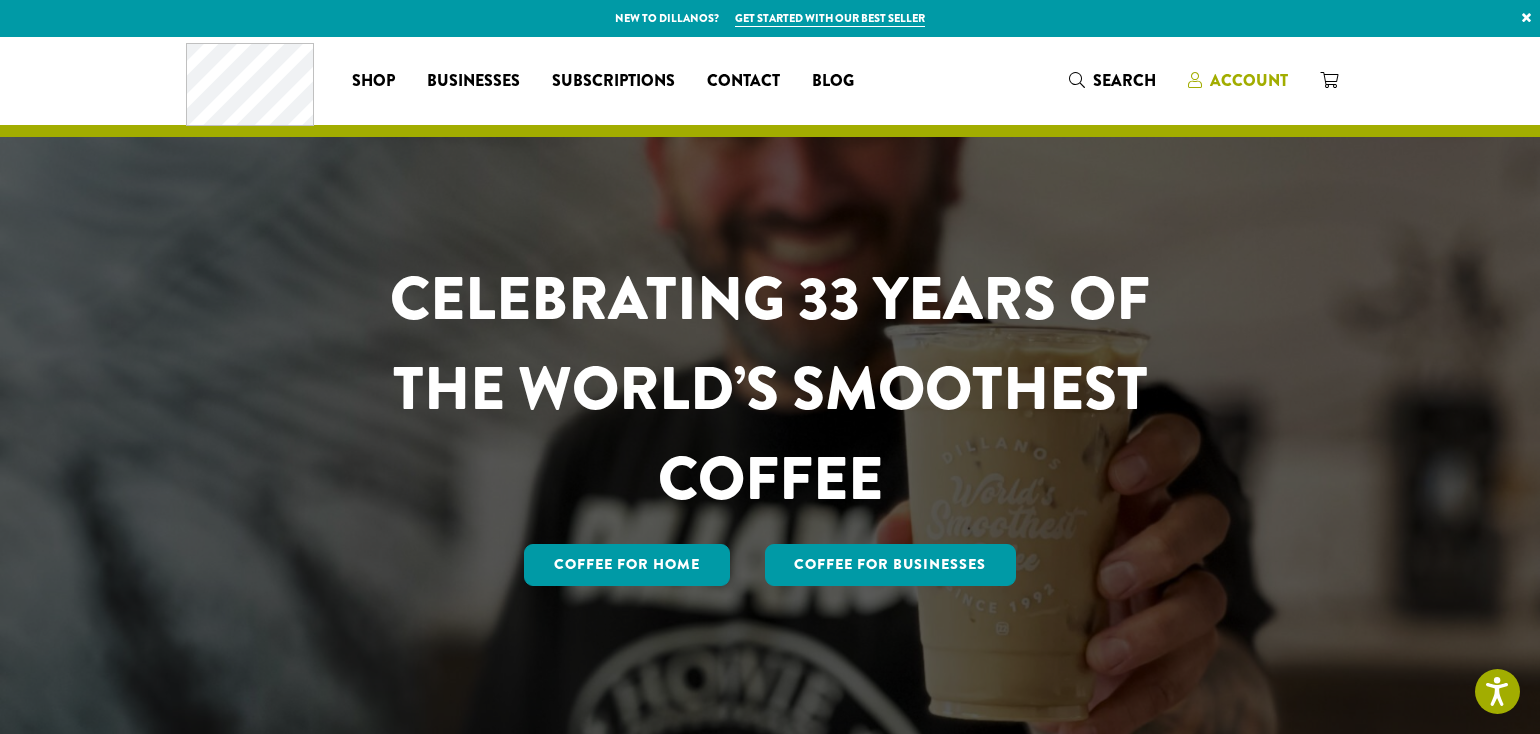 scroll, scrollTop: 0, scrollLeft: 0, axis: both 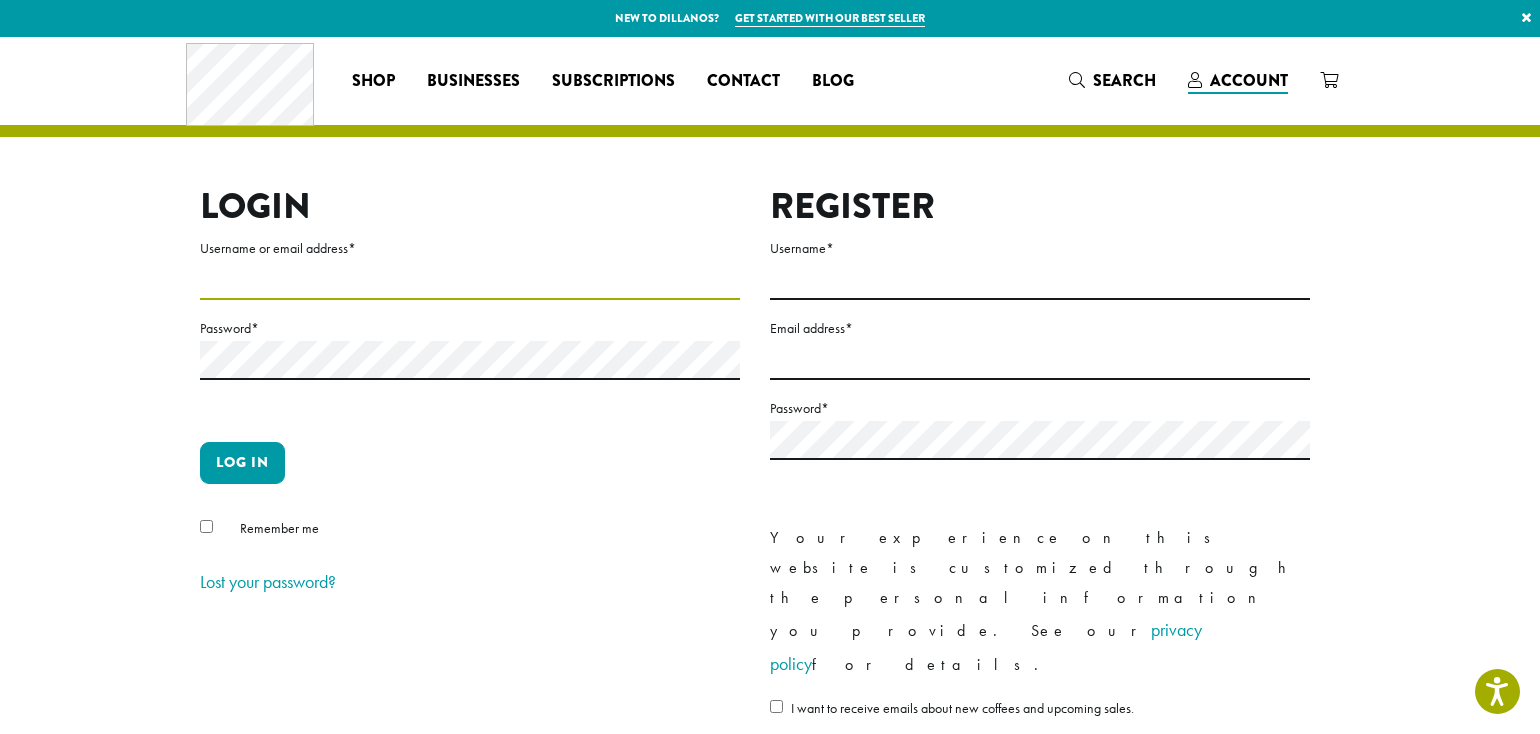 type on "**********" 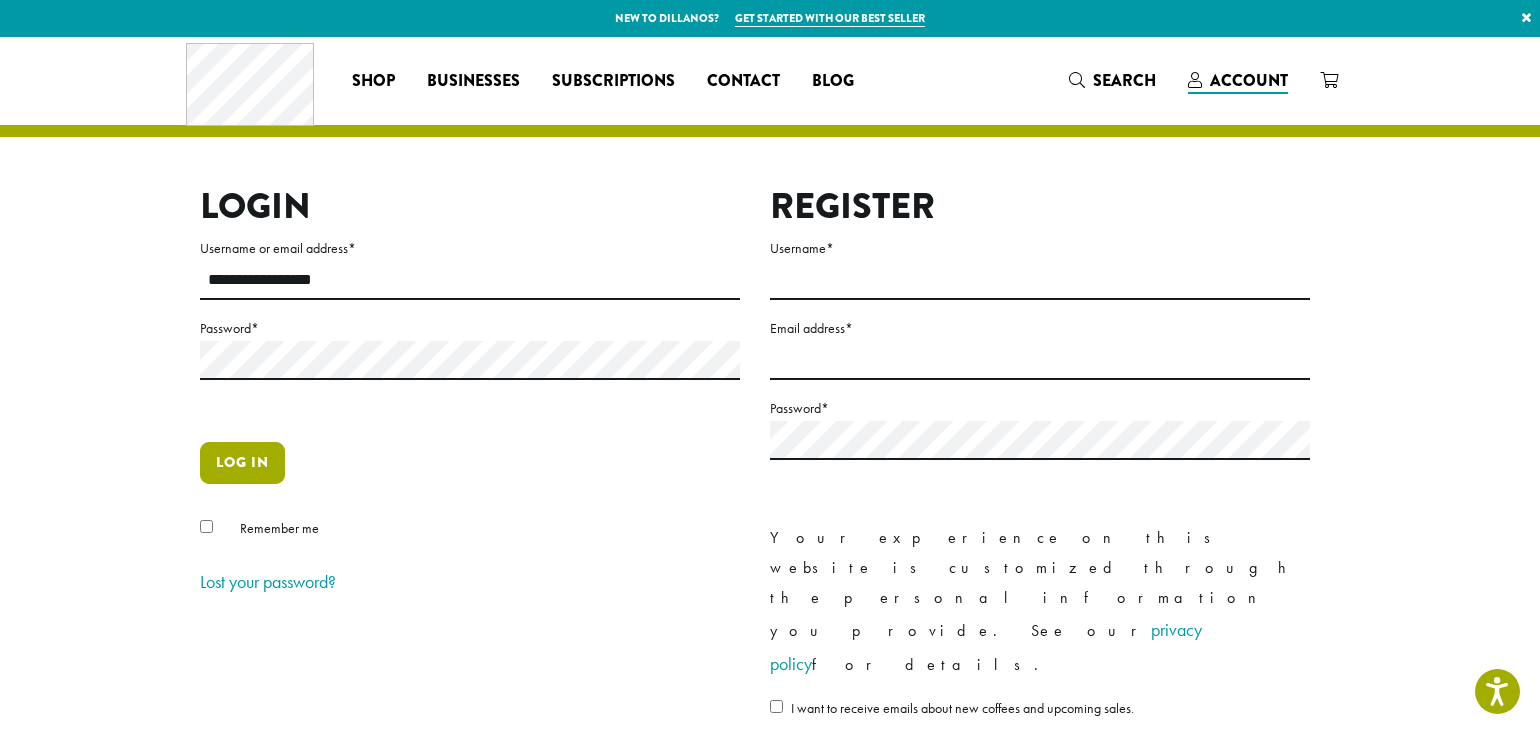 click on "Log in" at bounding box center [242, 463] 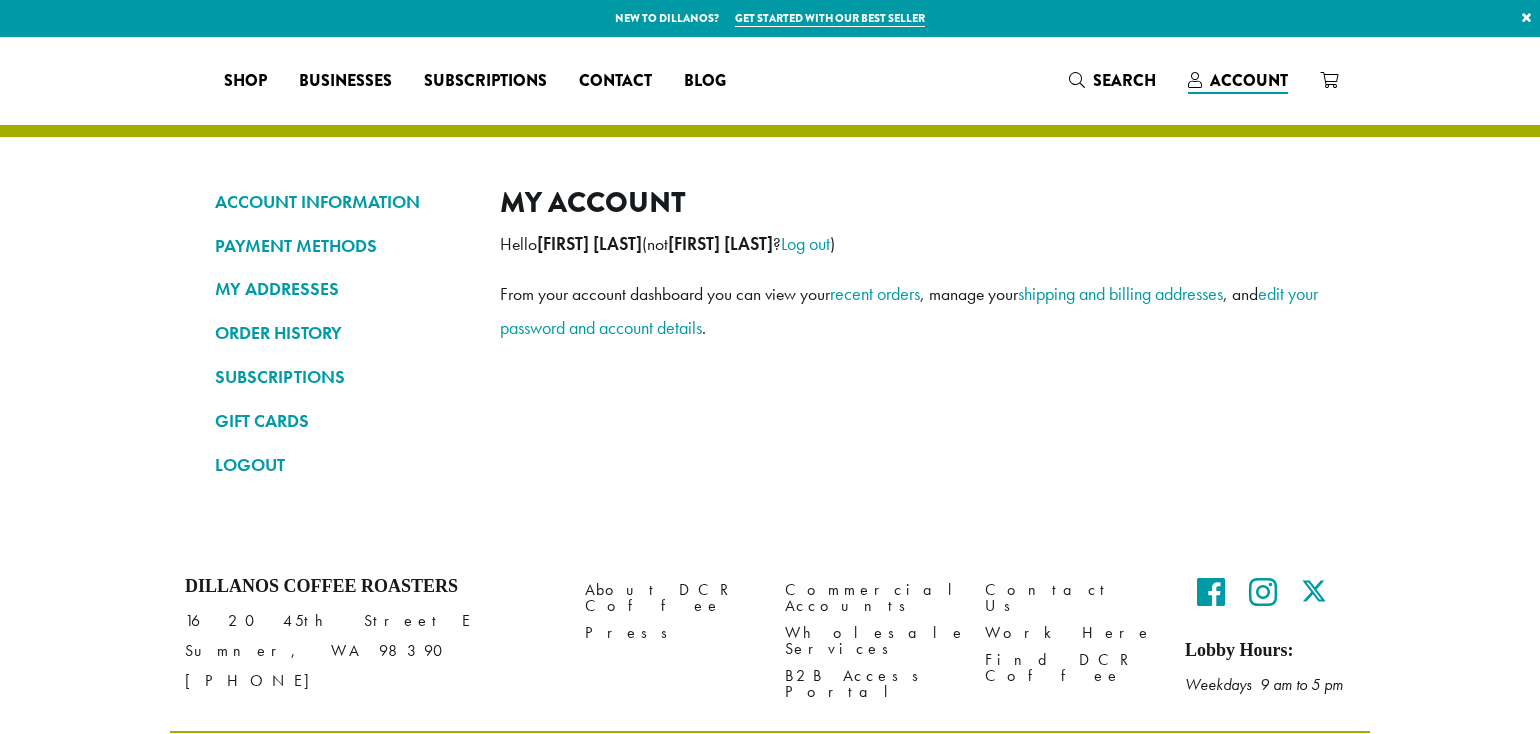 scroll, scrollTop: 0, scrollLeft: 0, axis: both 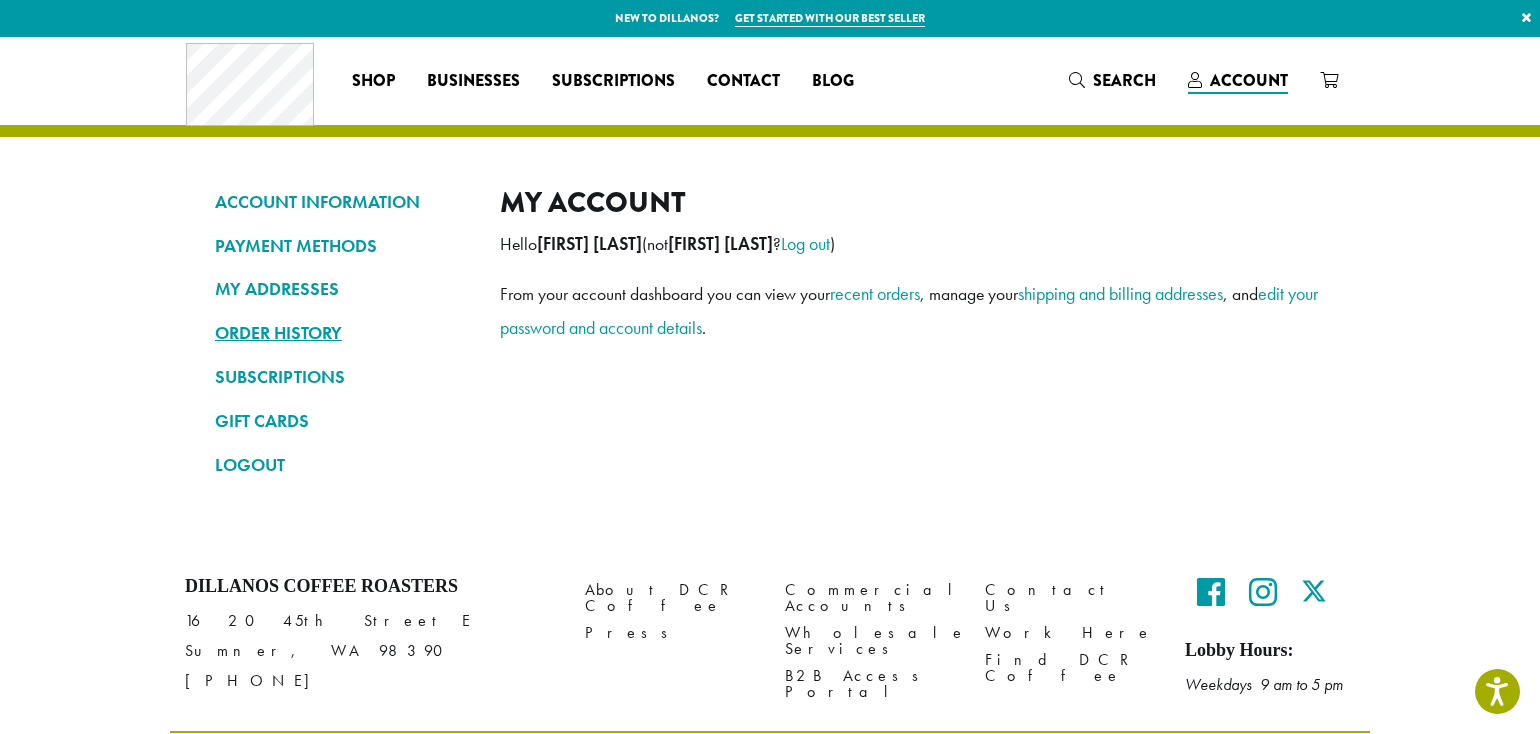 click on "ORDER HISTORY" at bounding box center (342, 333) 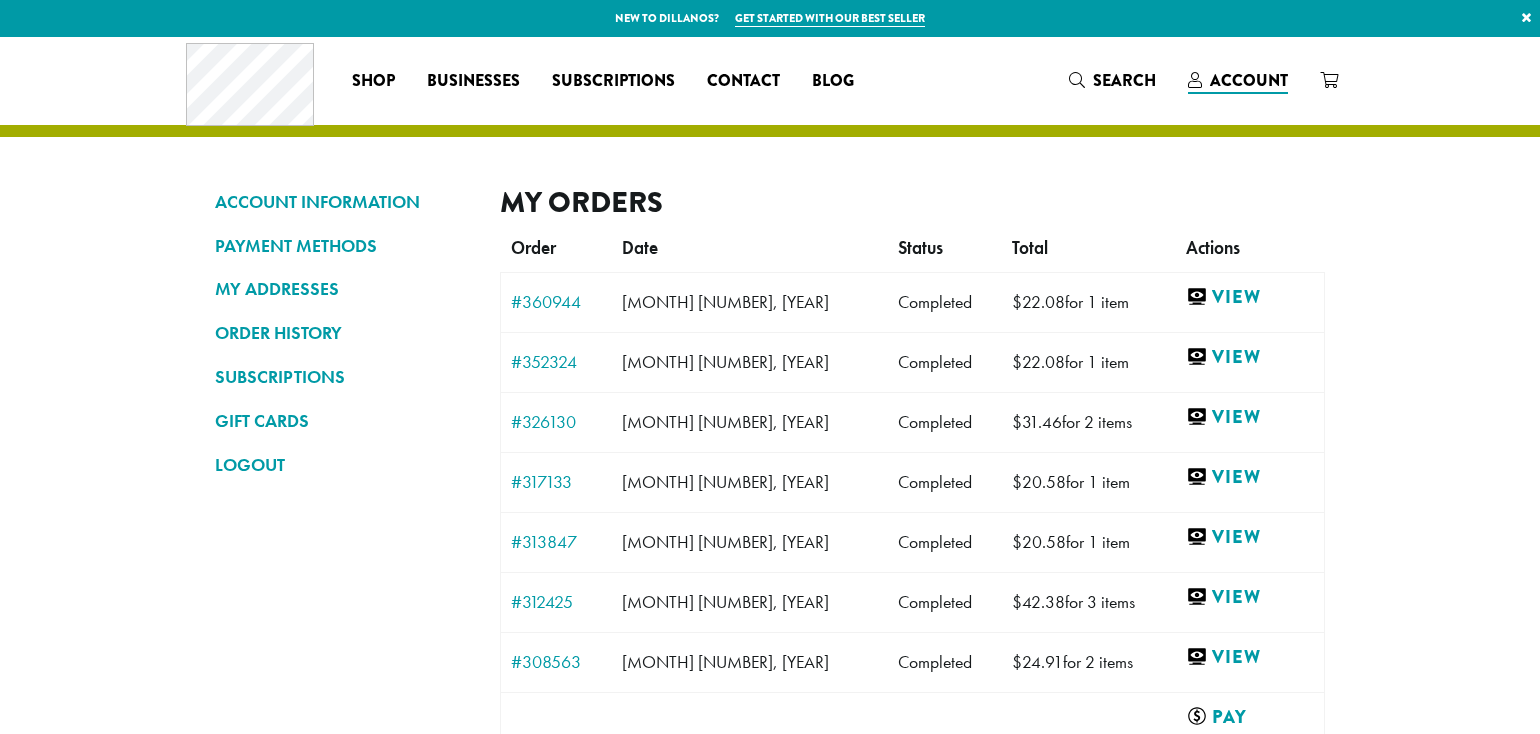 scroll, scrollTop: 0, scrollLeft: 0, axis: both 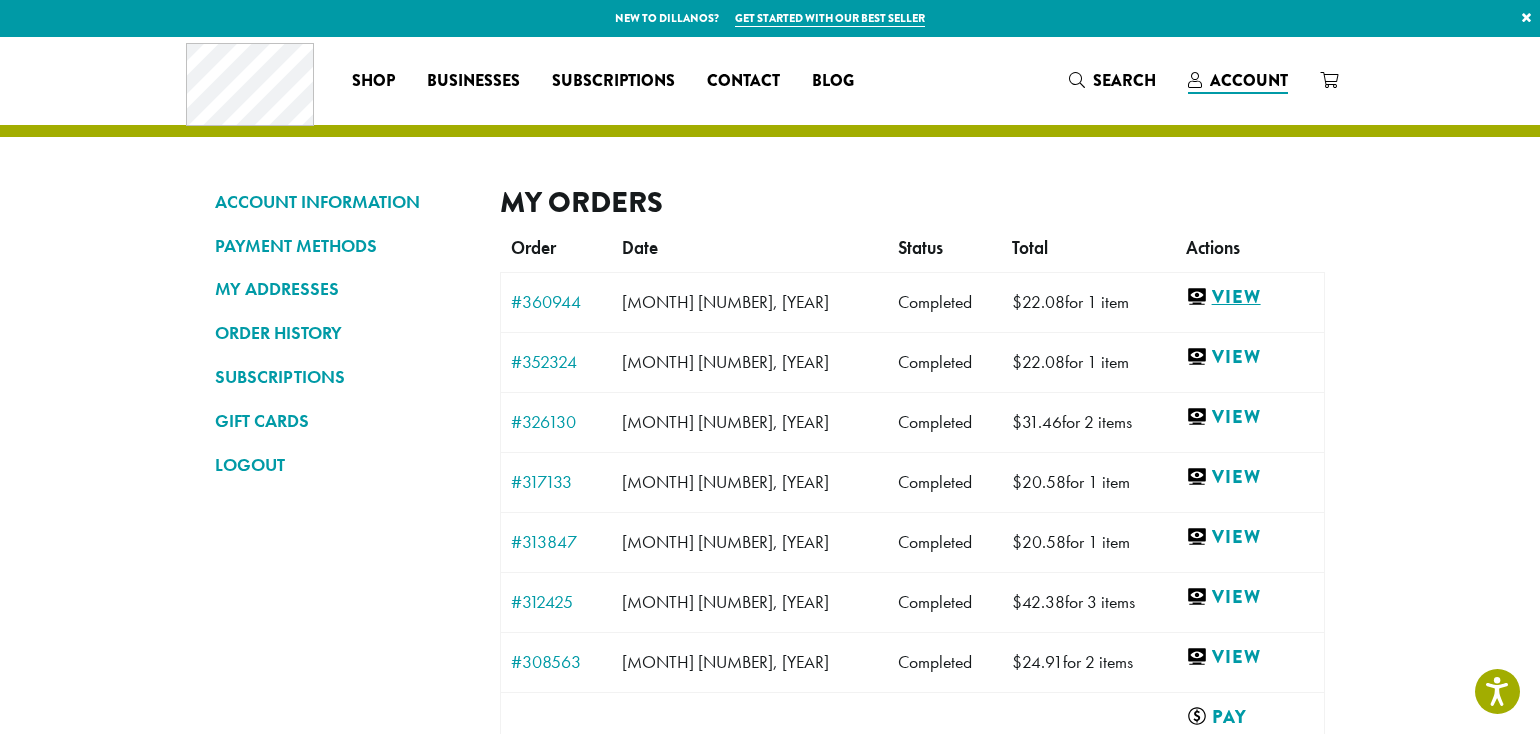 click on "View" at bounding box center [1250, 297] 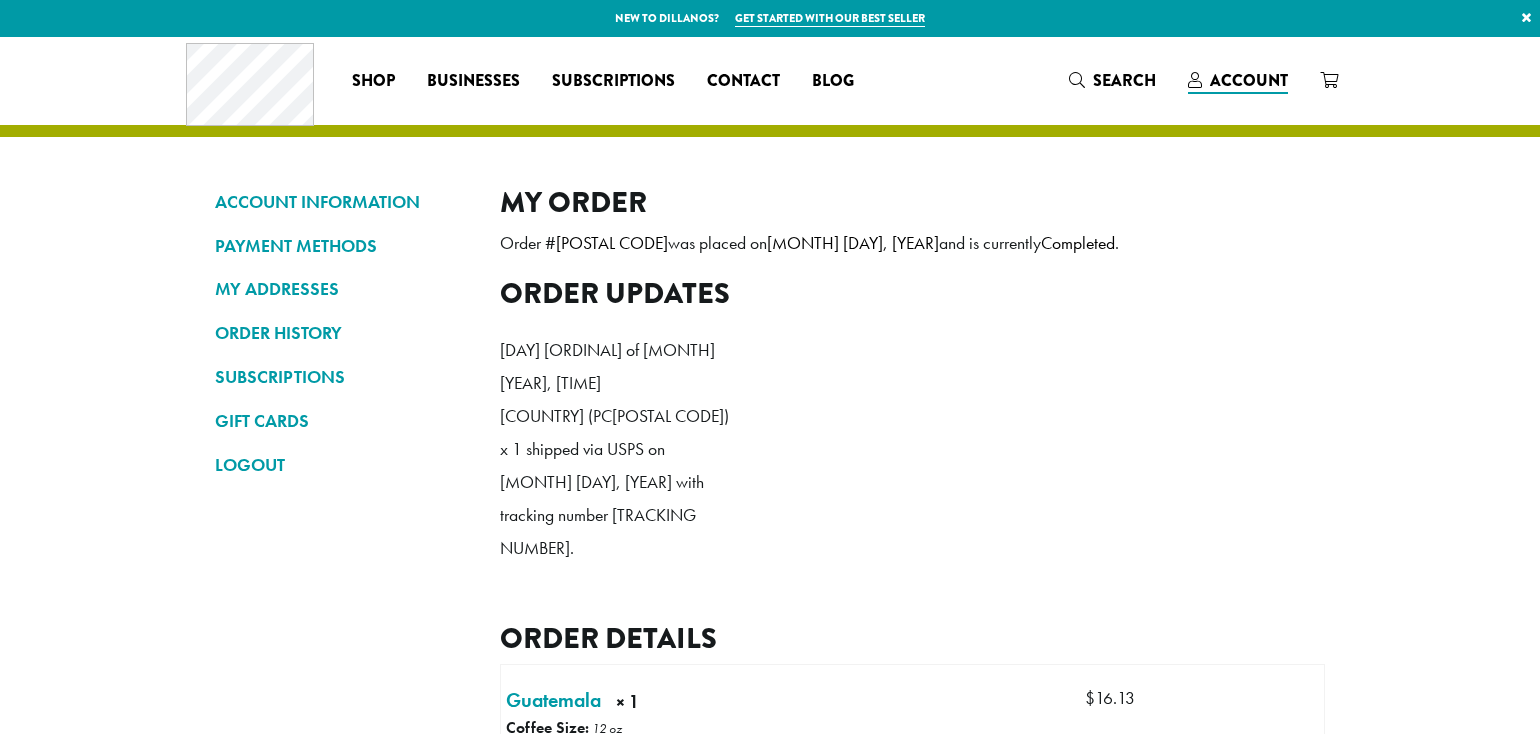 scroll, scrollTop: 0, scrollLeft: 0, axis: both 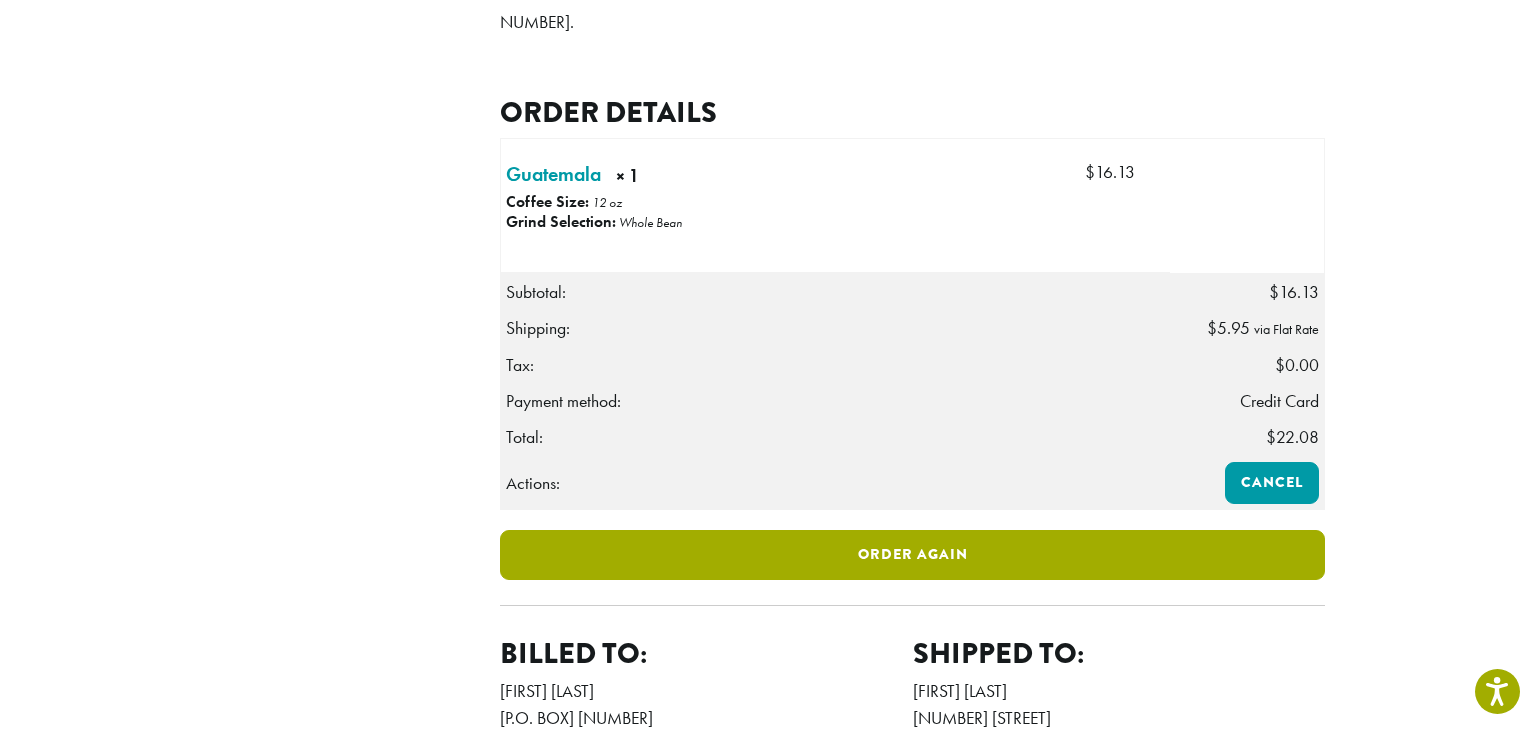 click on "Order again" at bounding box center [912, 555] 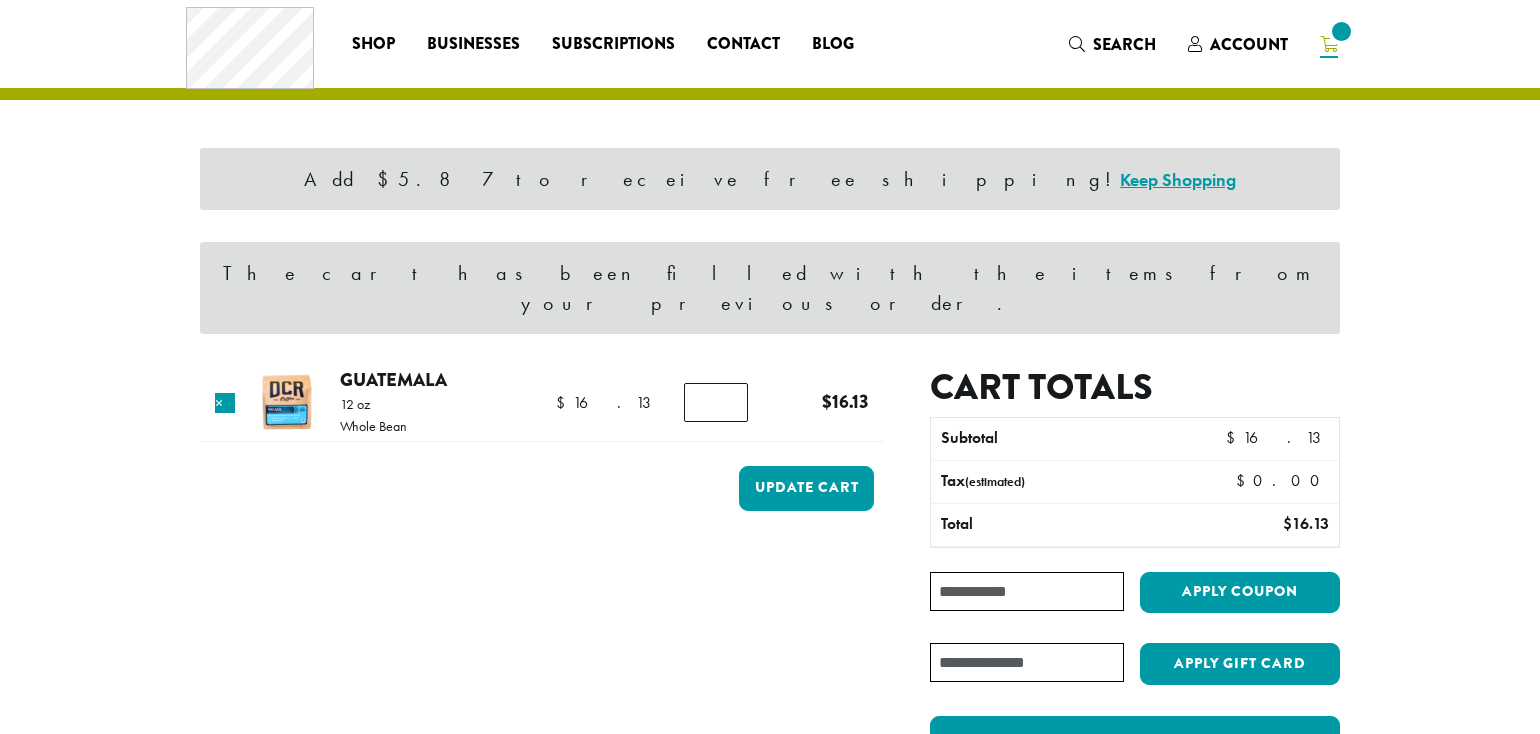 scroll, scrollTop: 0, scrollLeft: 0, axis: both 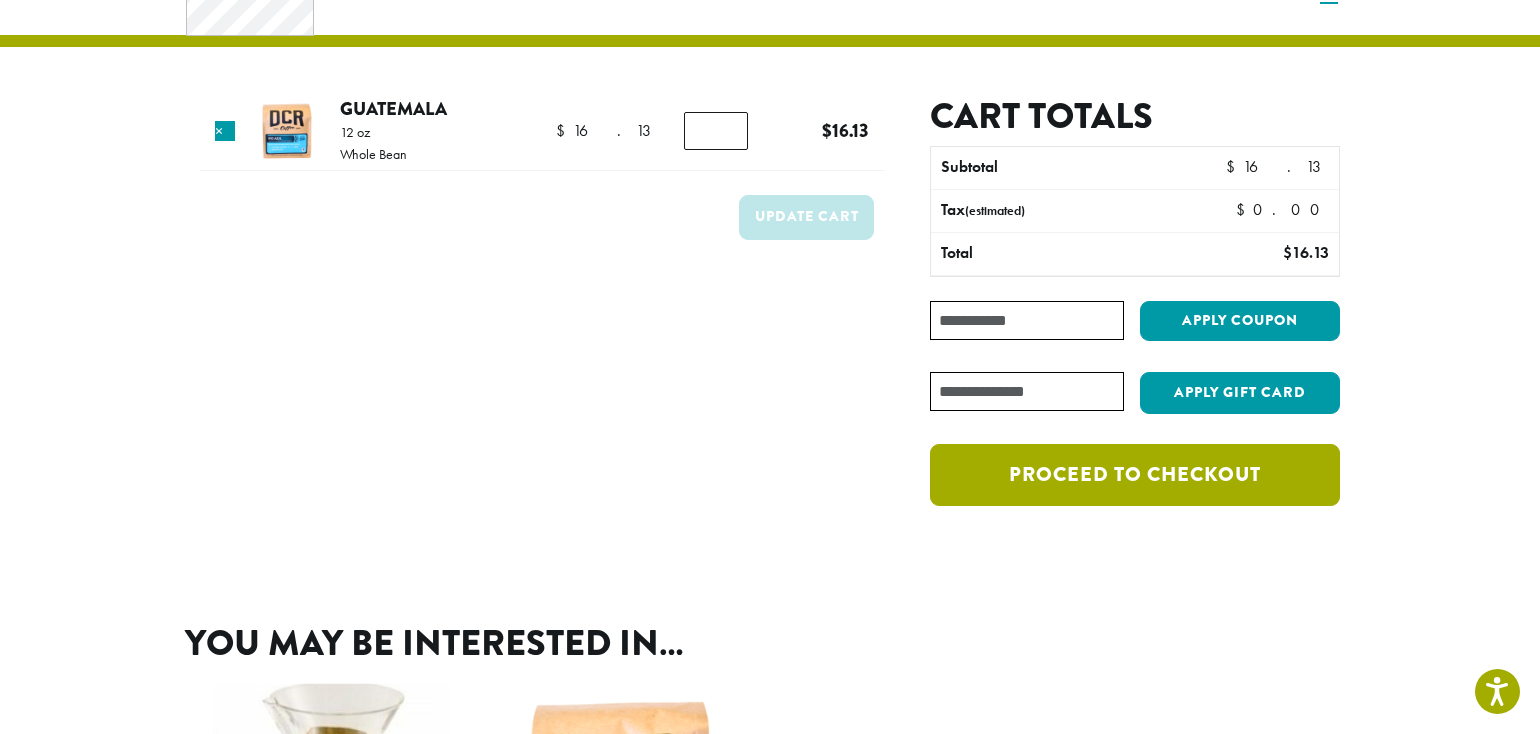 click on "Proceed to checkout" at bounding box center (1135, 475) 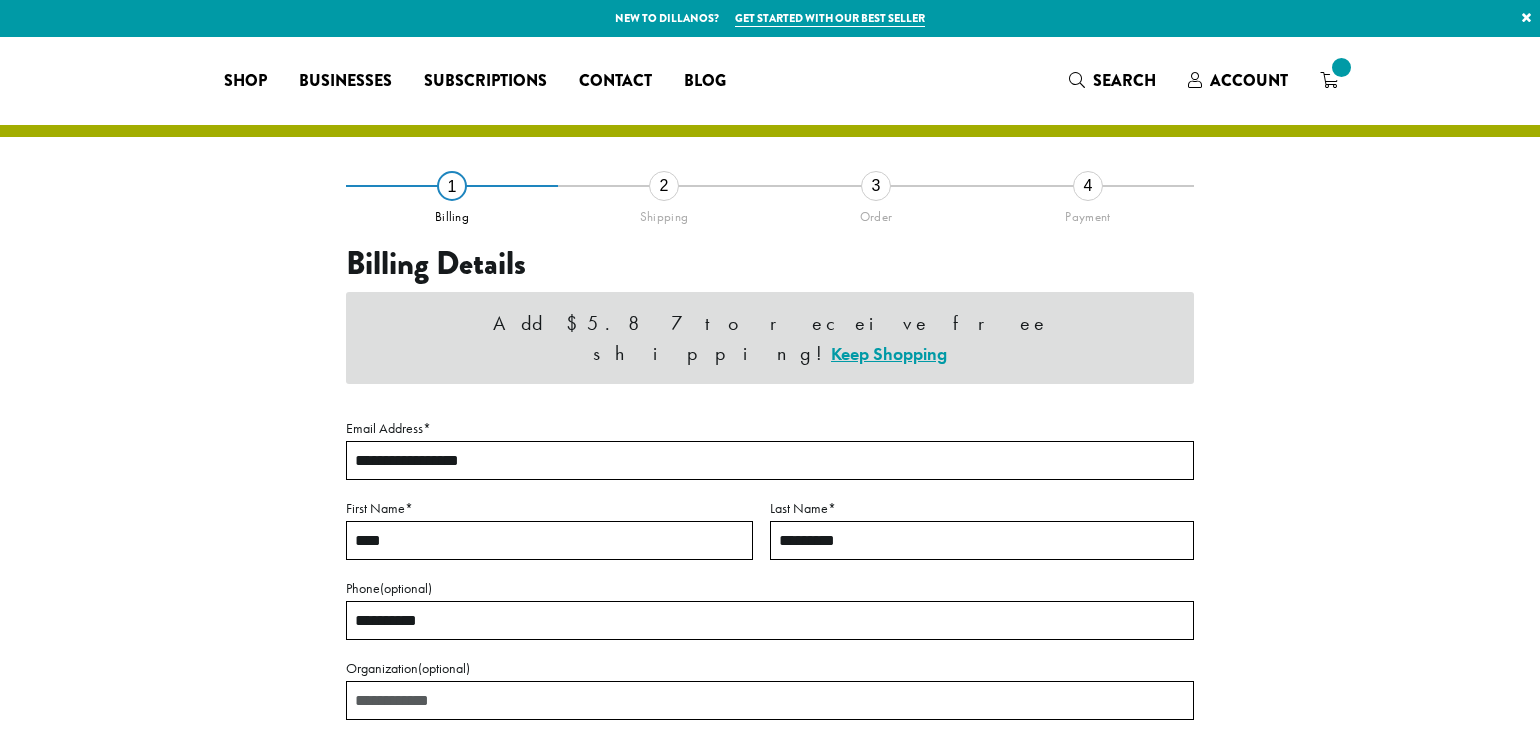select on "**" 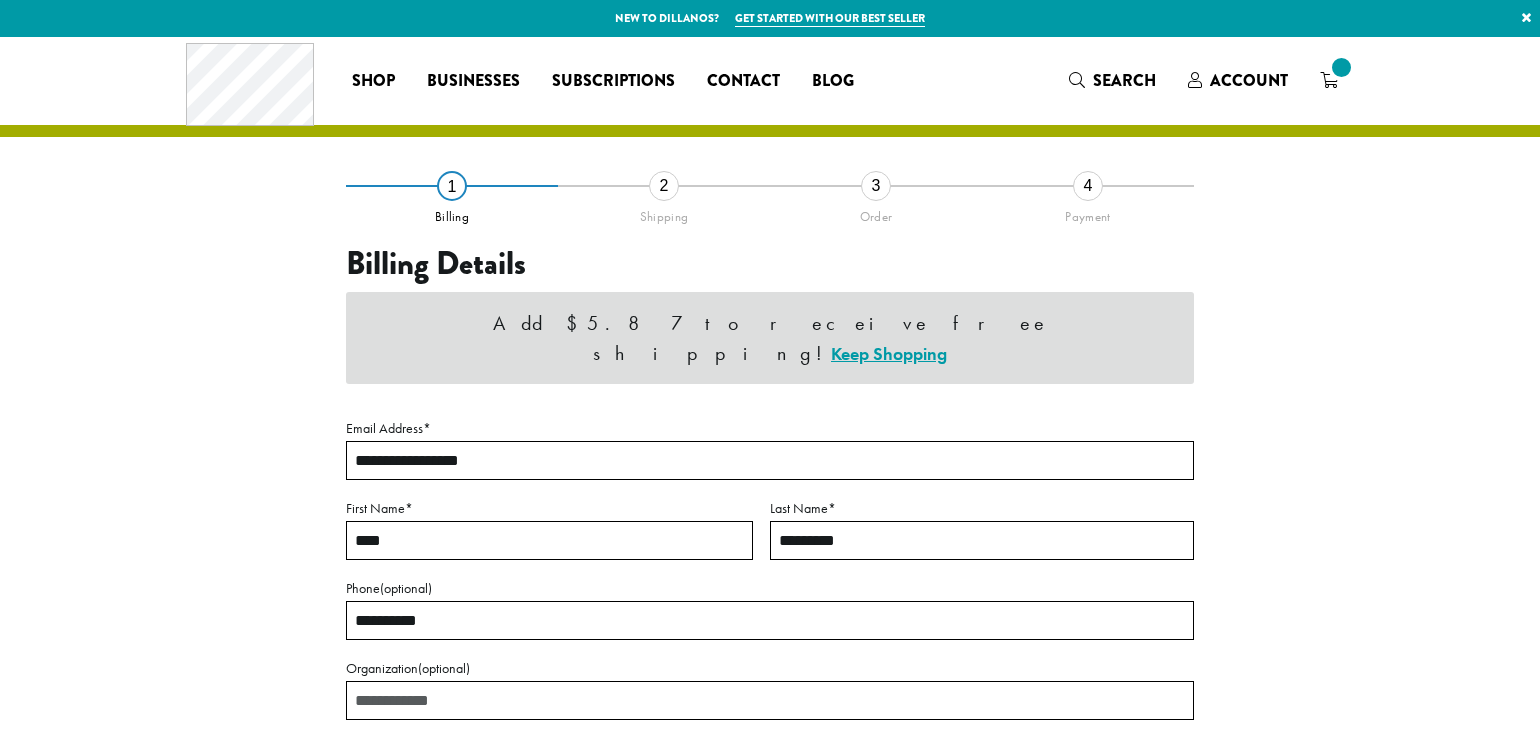 scroll, scrollTop: 0, scrollLeft: 0, axis: both 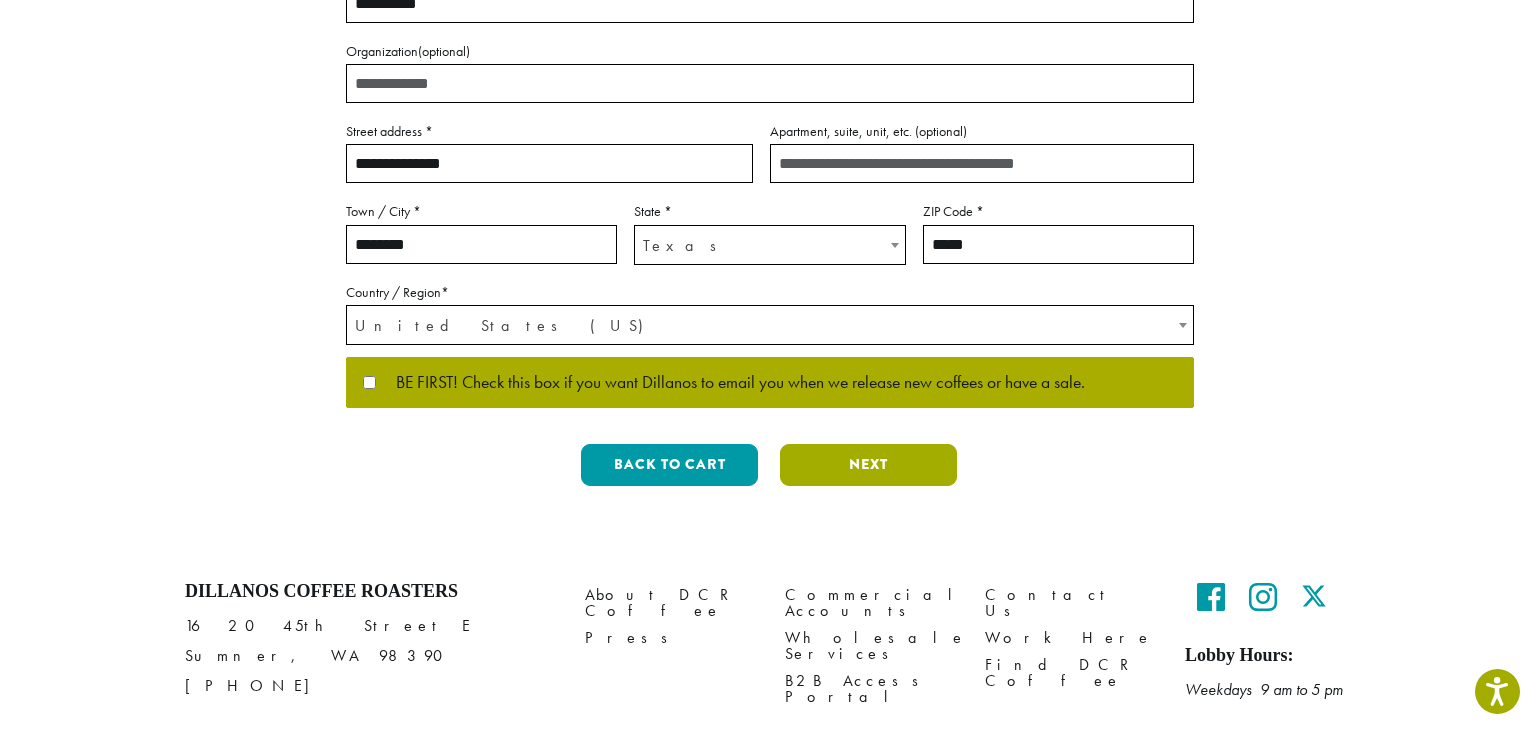 click on "Next" at bounding box center [868, 465] 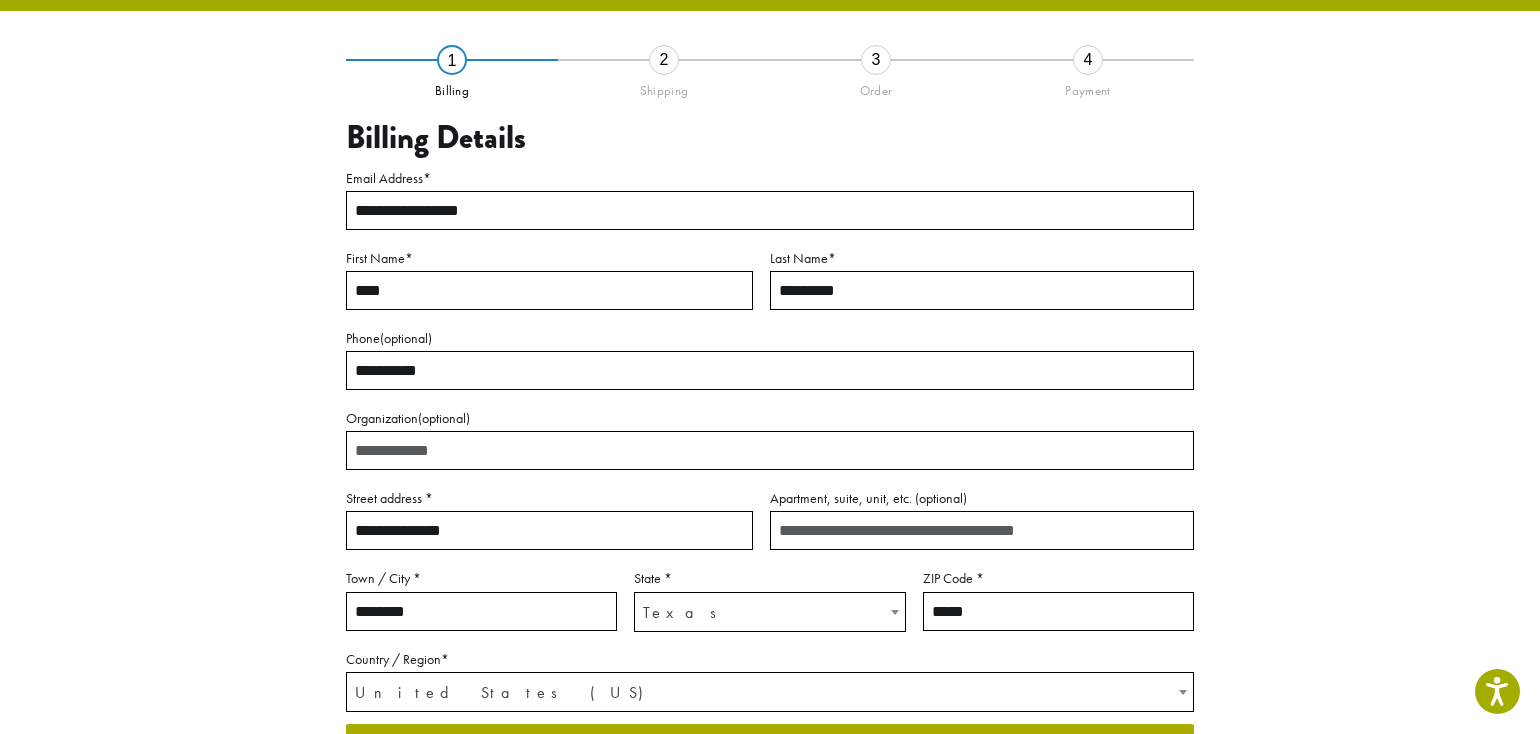 scroll, scrollTop: 110, scrollLeft: 0, axis: vertical 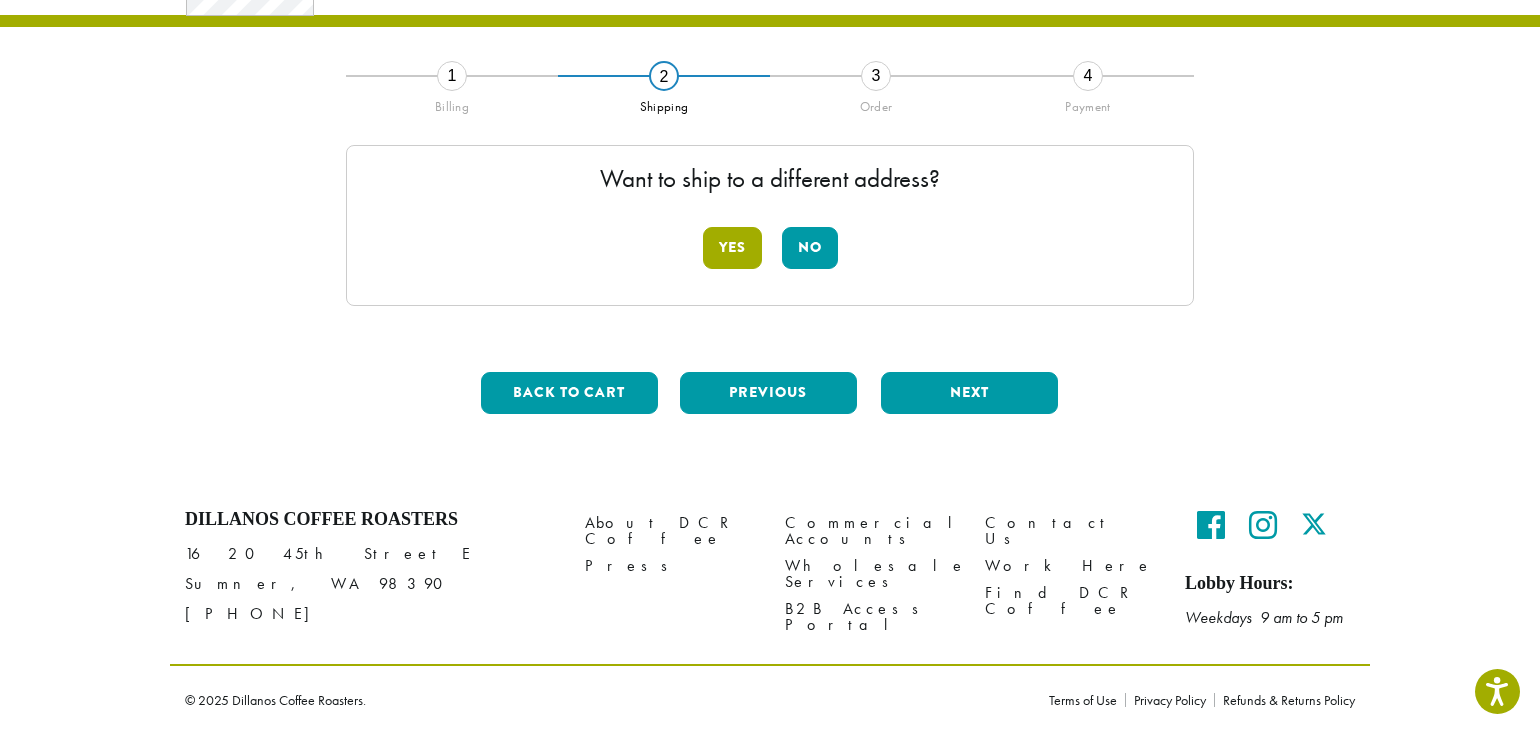 click on "Yes" at bounding box center (732, 248) 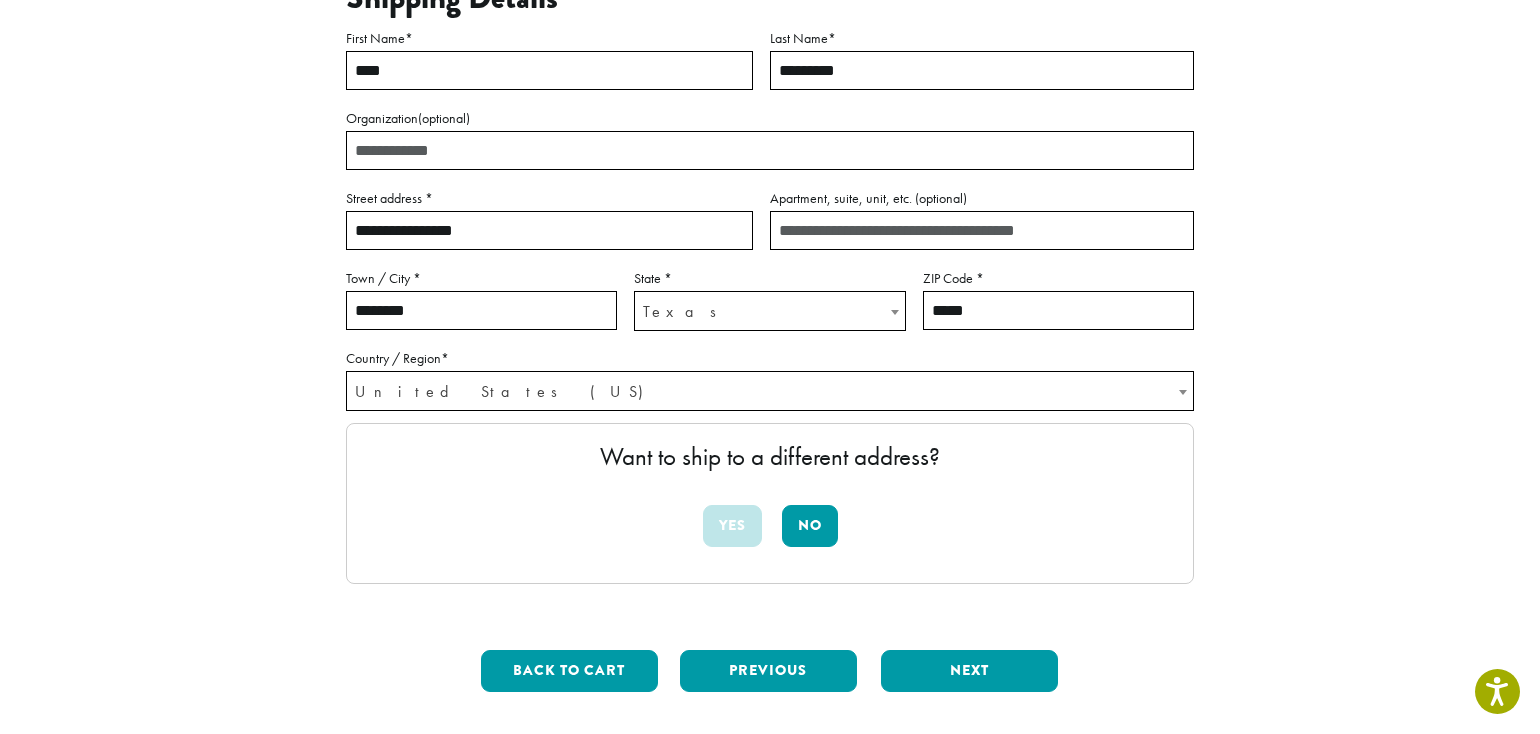 scroll, scrollTop: 279, scrollLeft: 0, axis: vertical 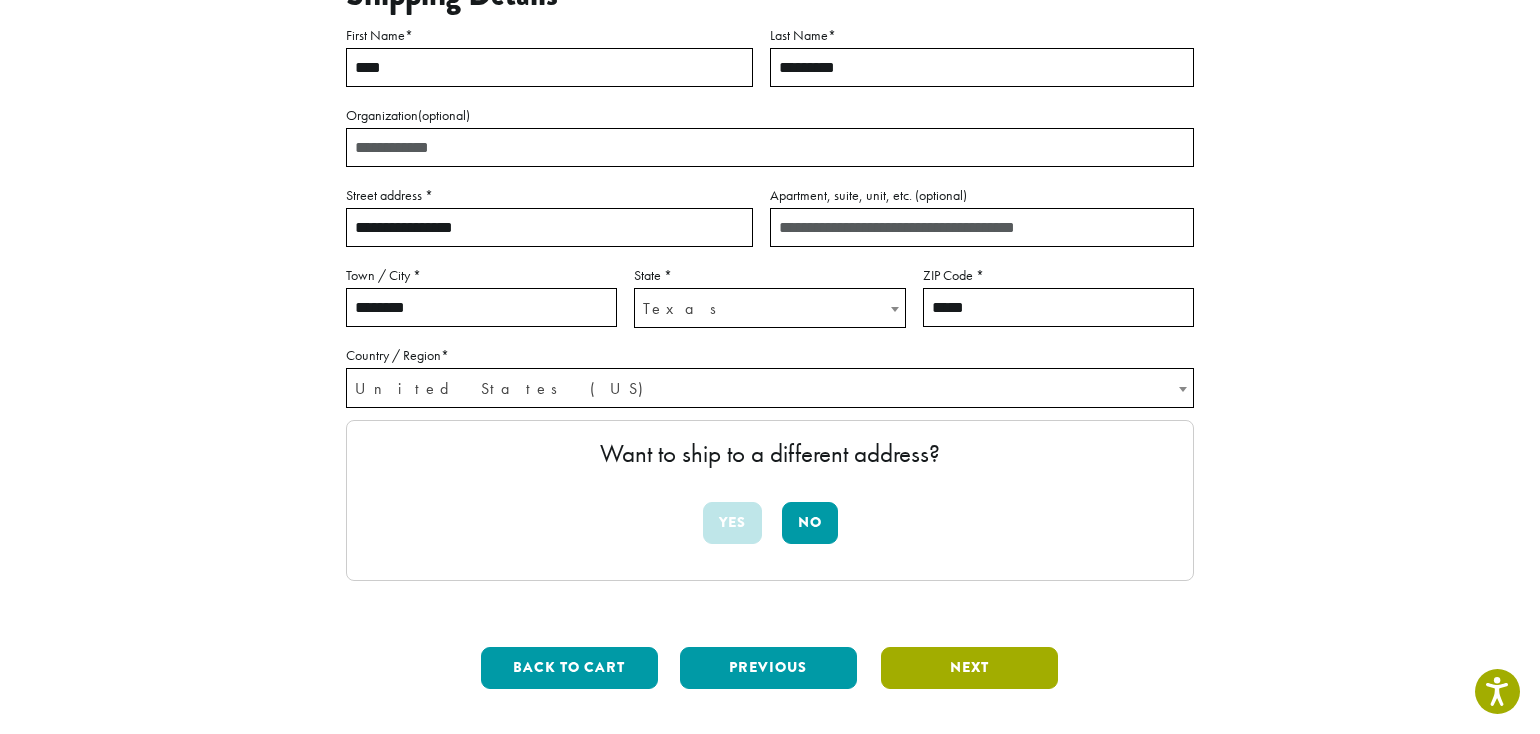 click on "Next" at bounding box center (969, 668) 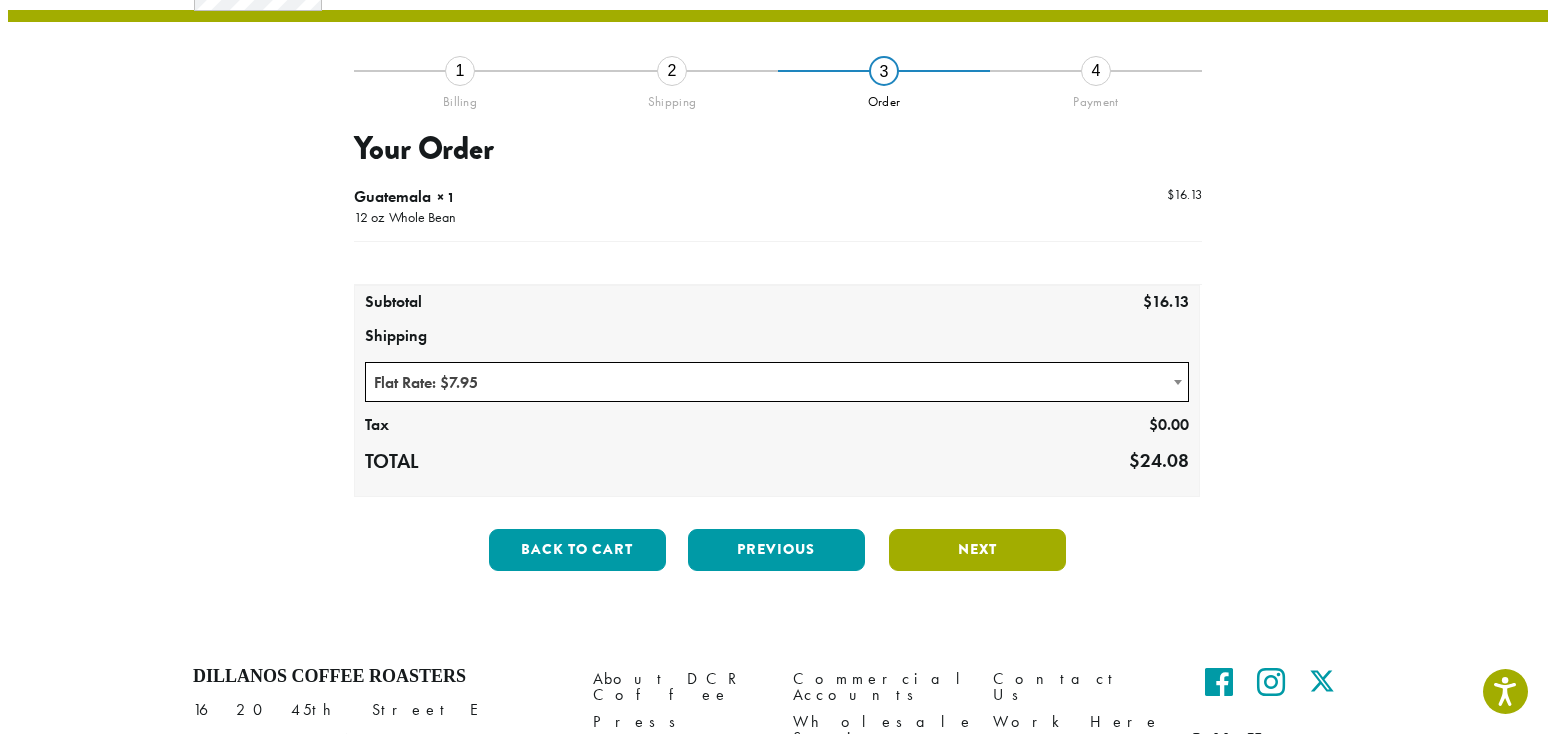 scroll, scrollTop: 114, scrollLeft: 0, axis: vertical 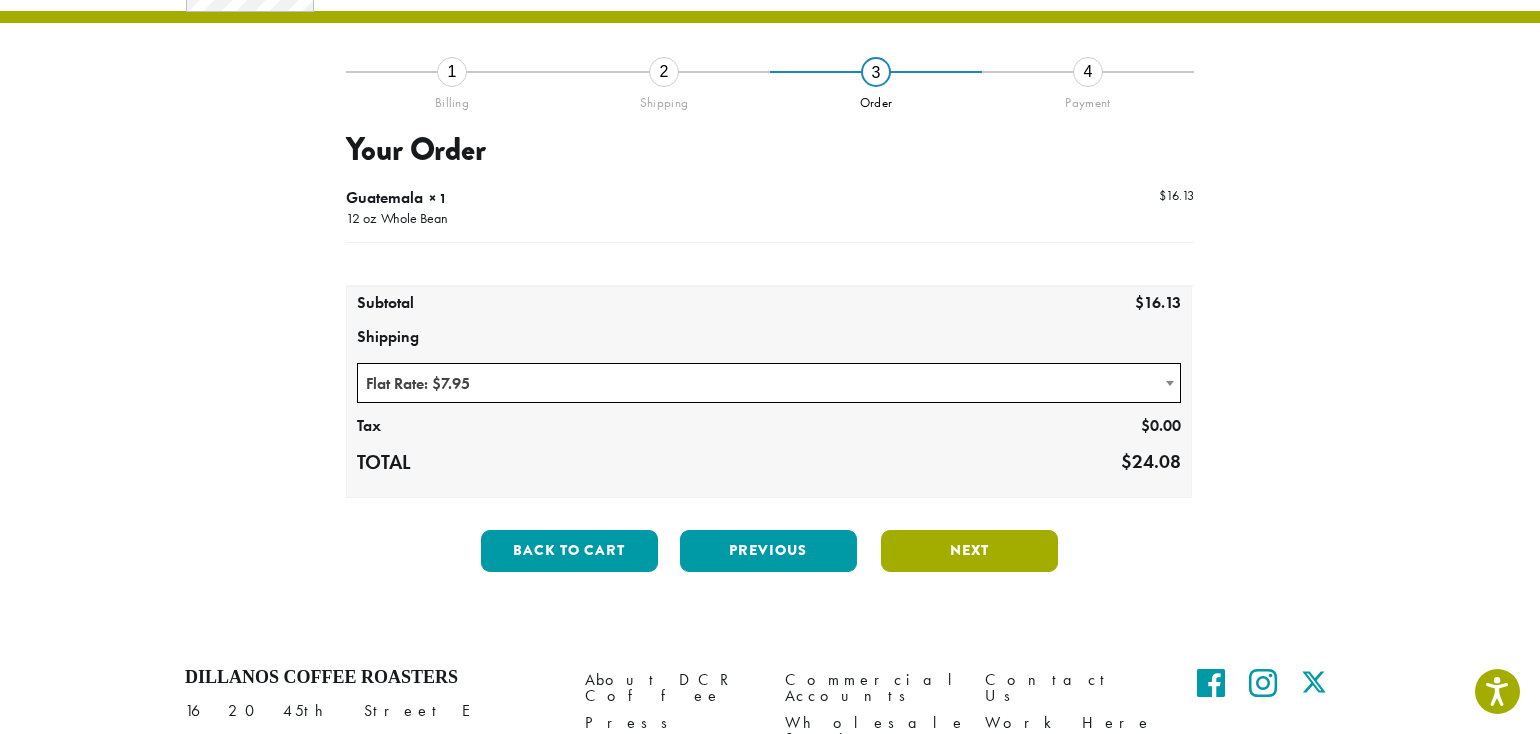 click on "Next" at bounding box center (969, 551) 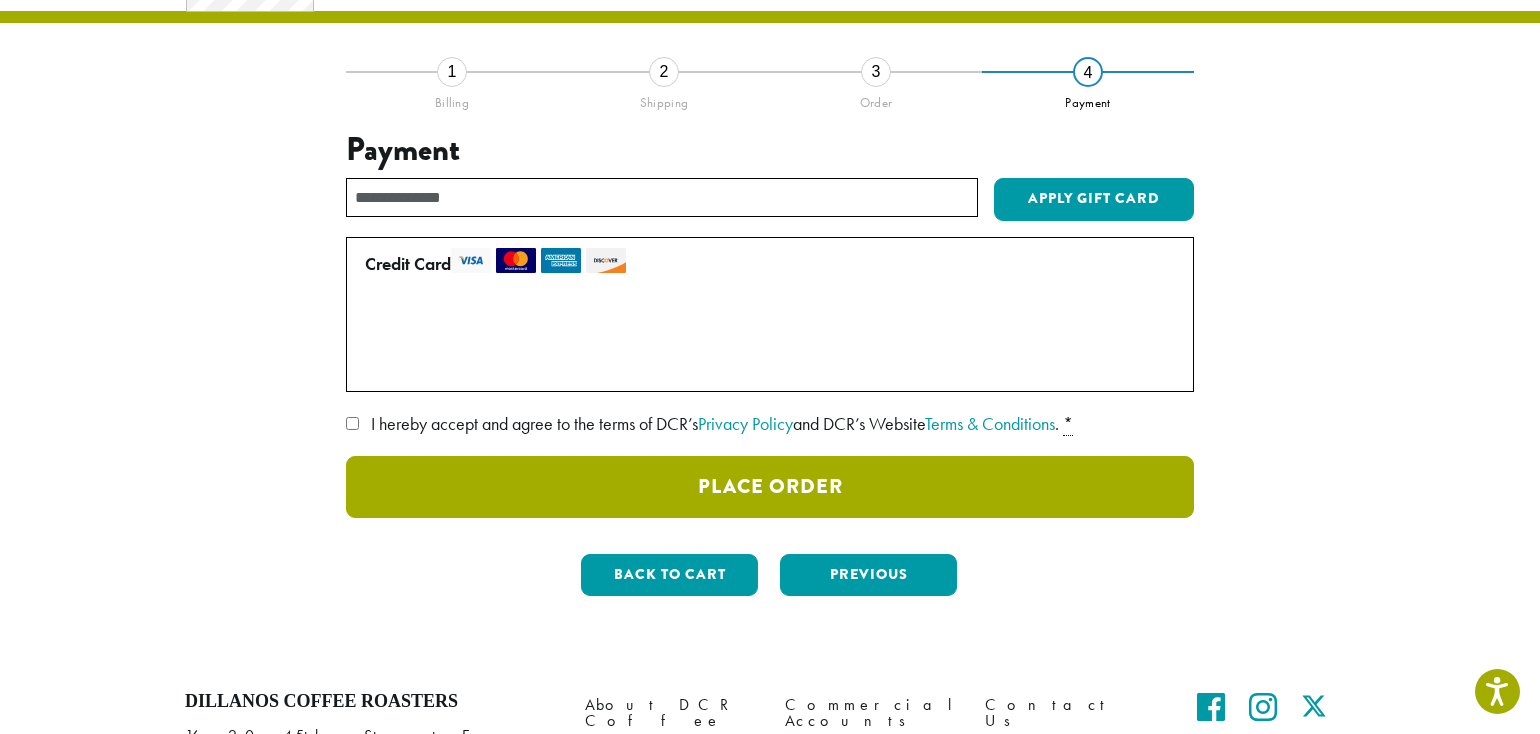 click on "Place Order" at bounding box center (770, 487) 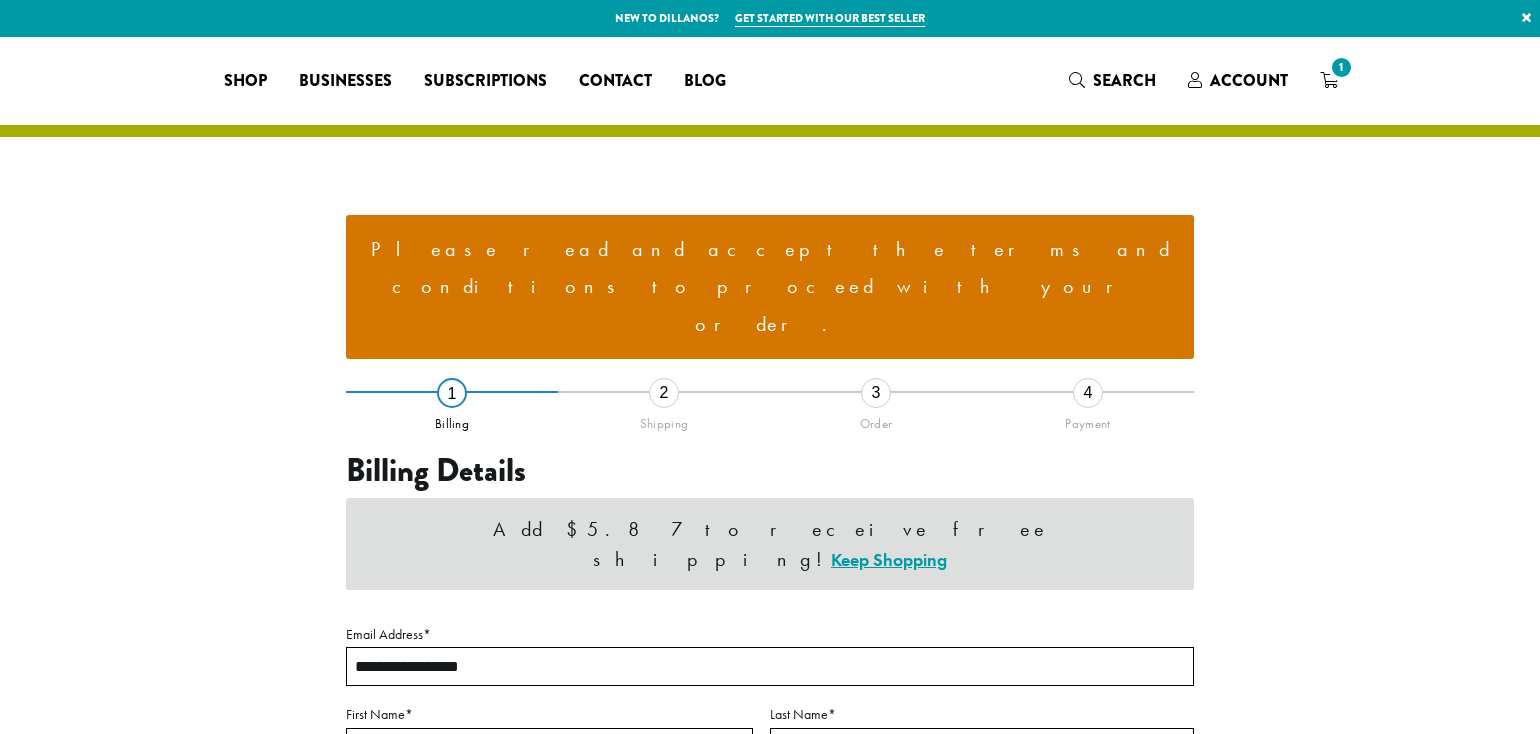 select on "**" 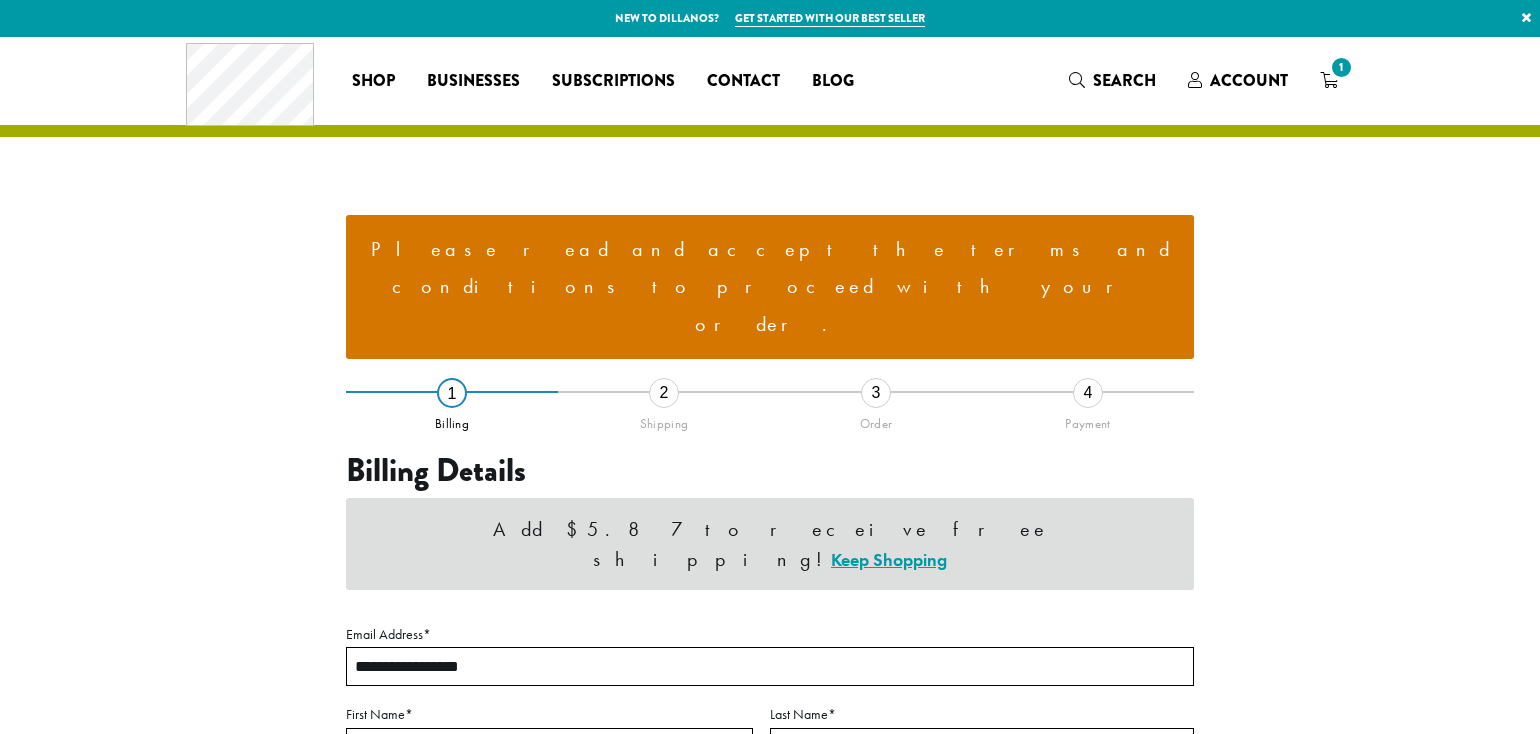 scroll, scrollTop: 0, scrollLeft: 0, axis: both 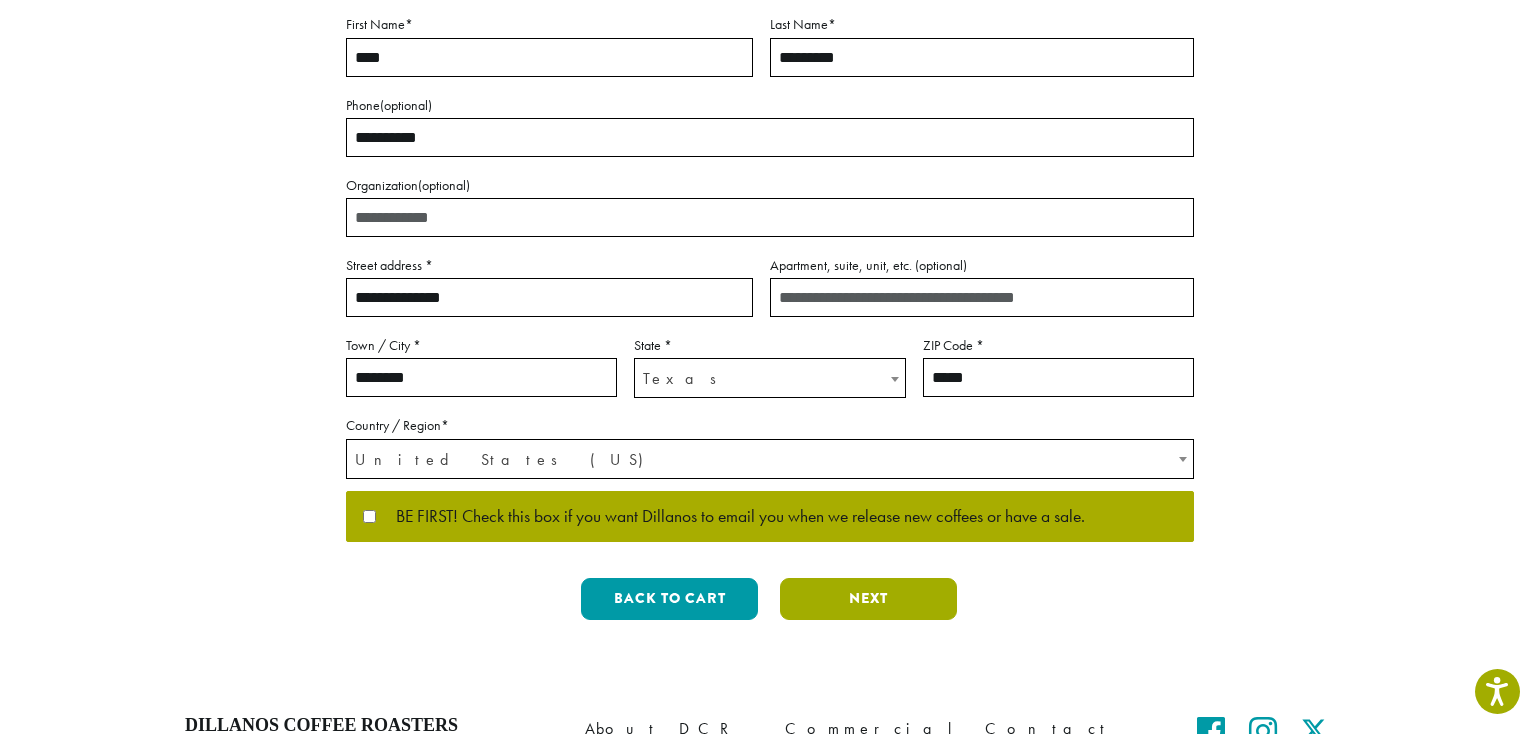 click on "Next" at bounding box center (868, 599) 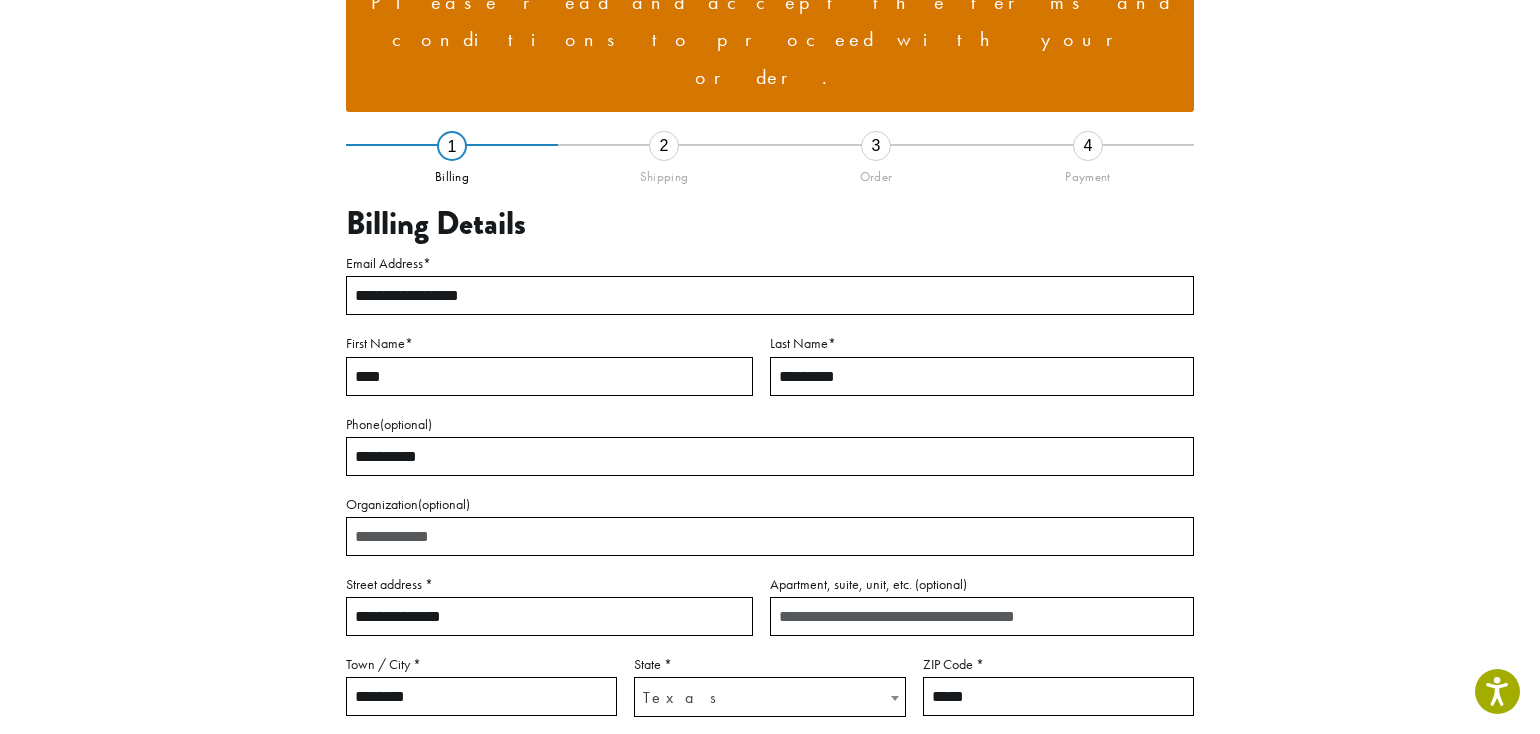 scroll, scrollTop: 242, scrollLeft: 0, axis: vertical 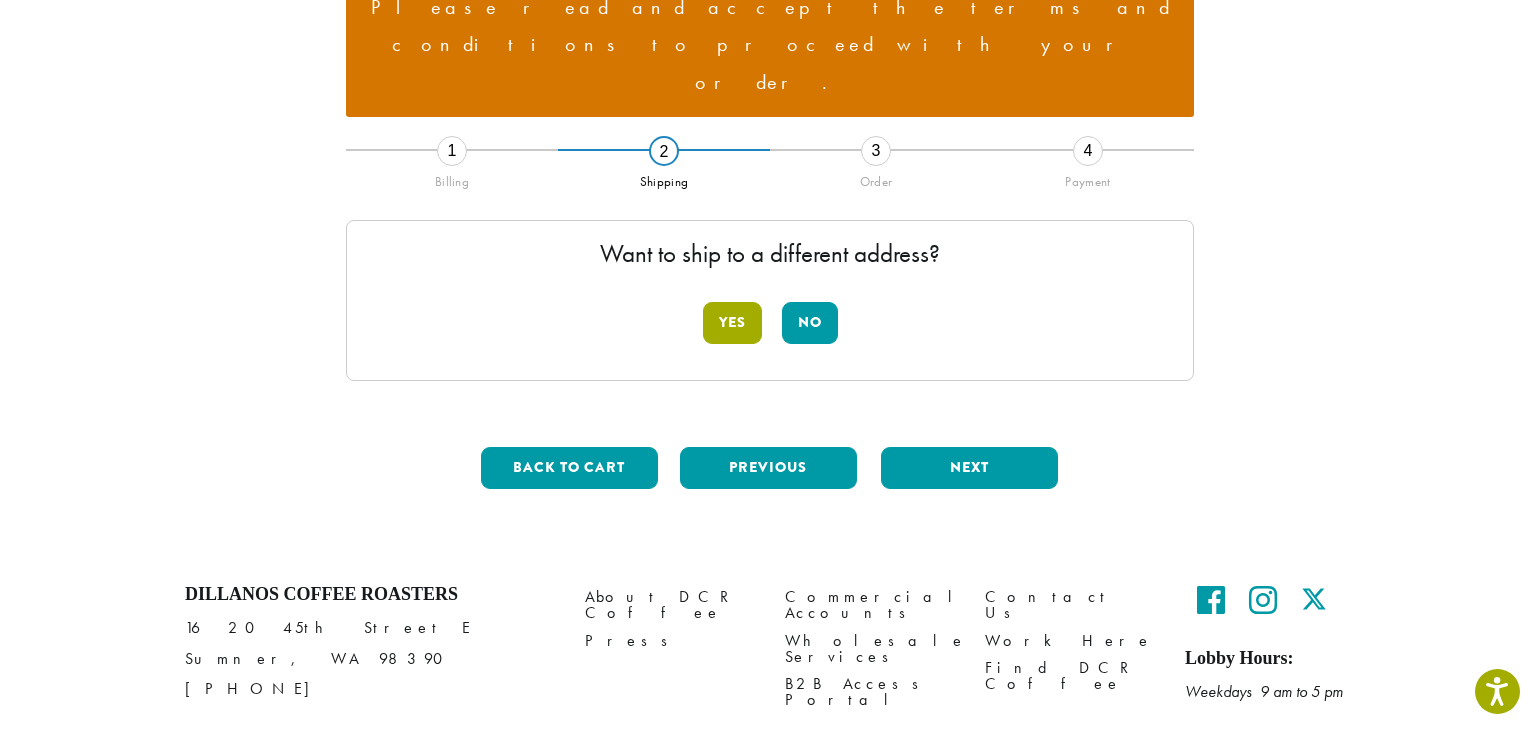 click on "Yes" at bounding box center (732, 323) 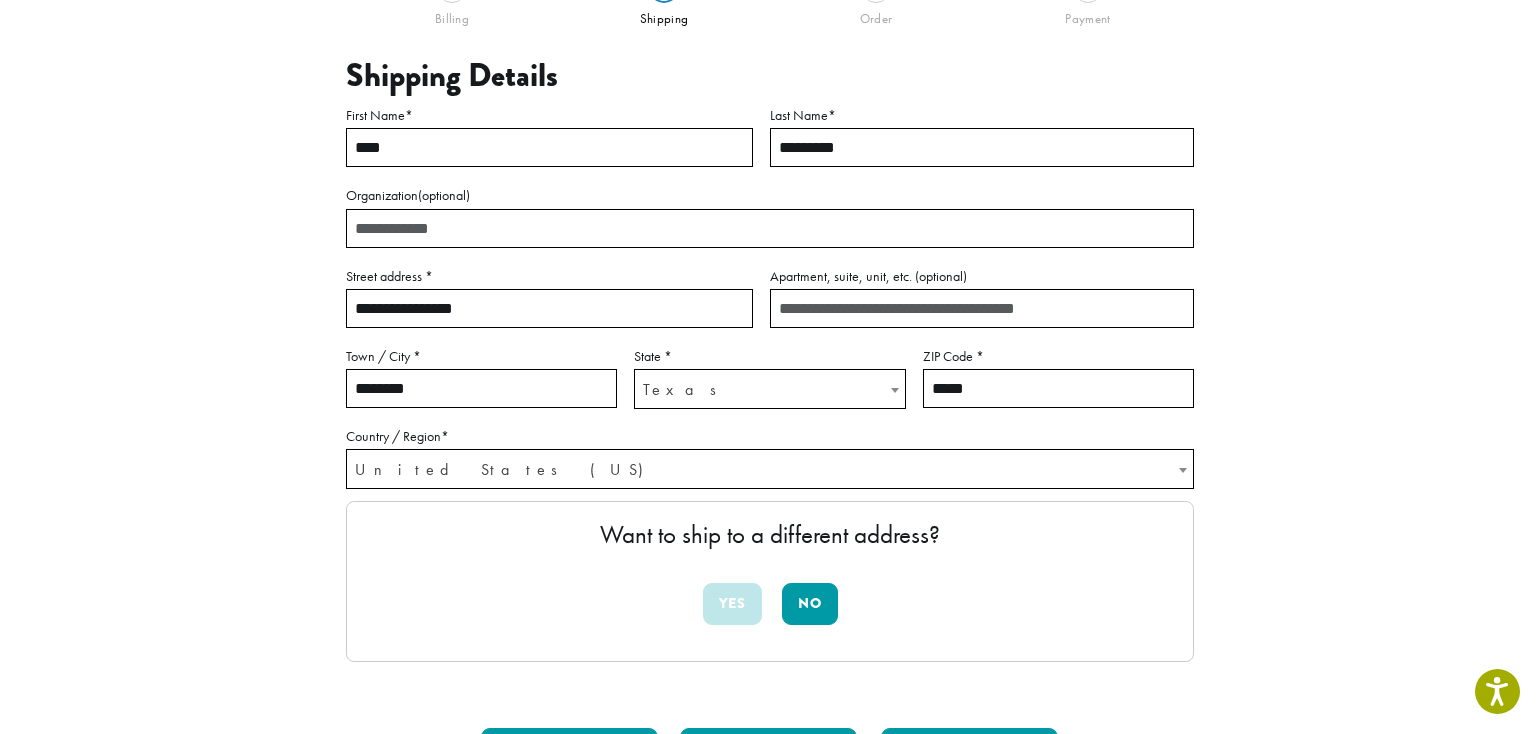 scroll, scrollTop: 418, scrollLeft: 0, axis: vertical 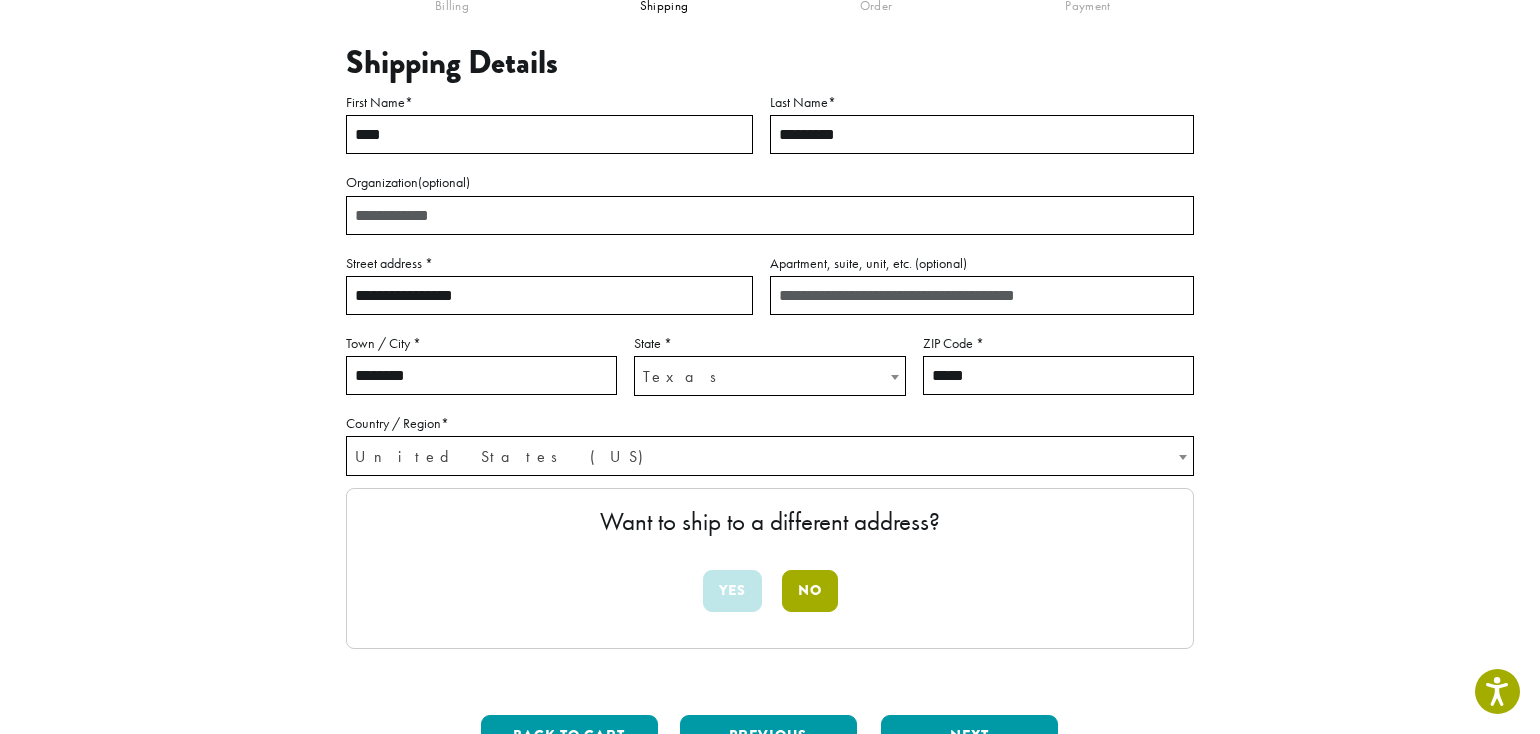 click on "No" at bounding box center [810, 591] 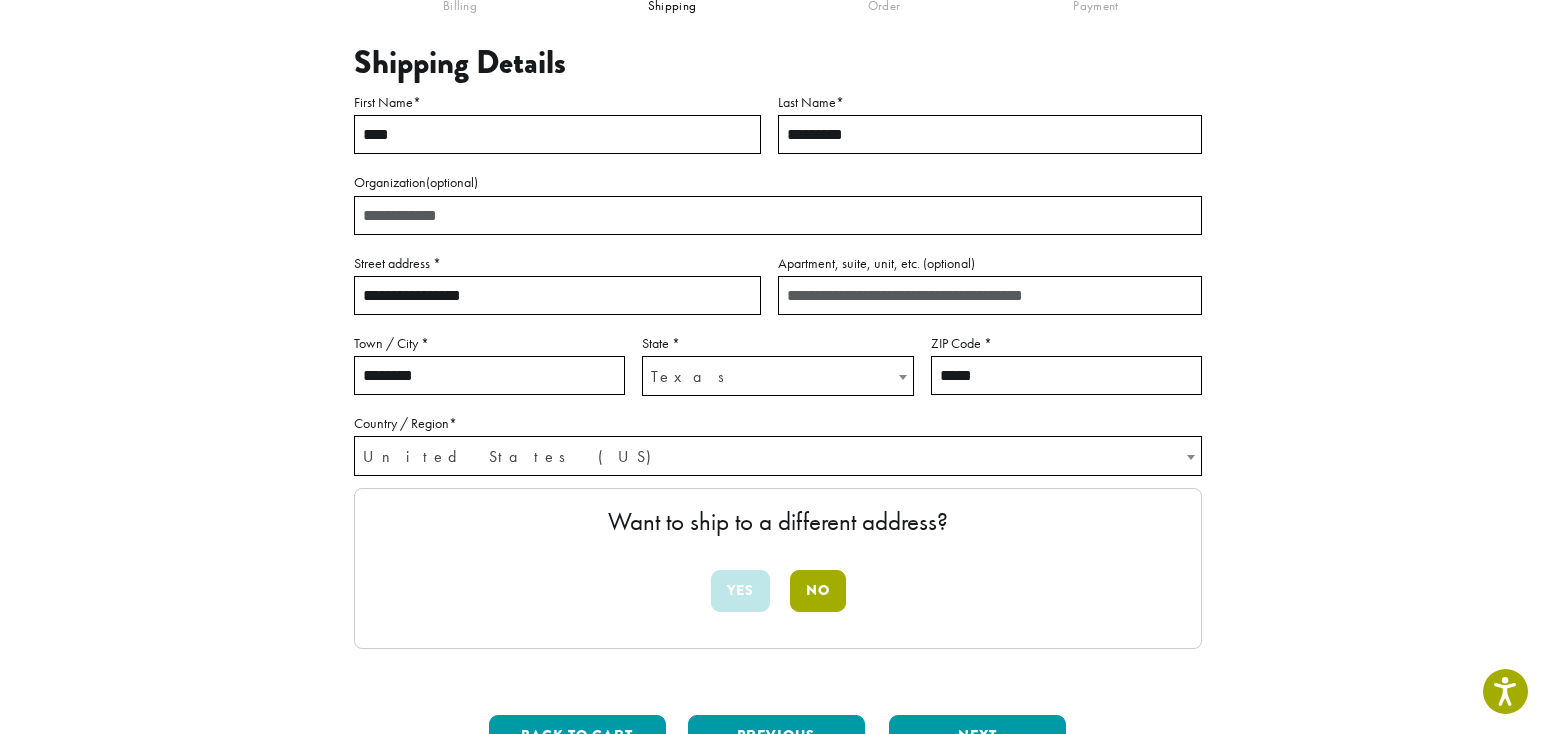 scroll, scrollTop: 242, scrollLeft: 0, axis: vertical 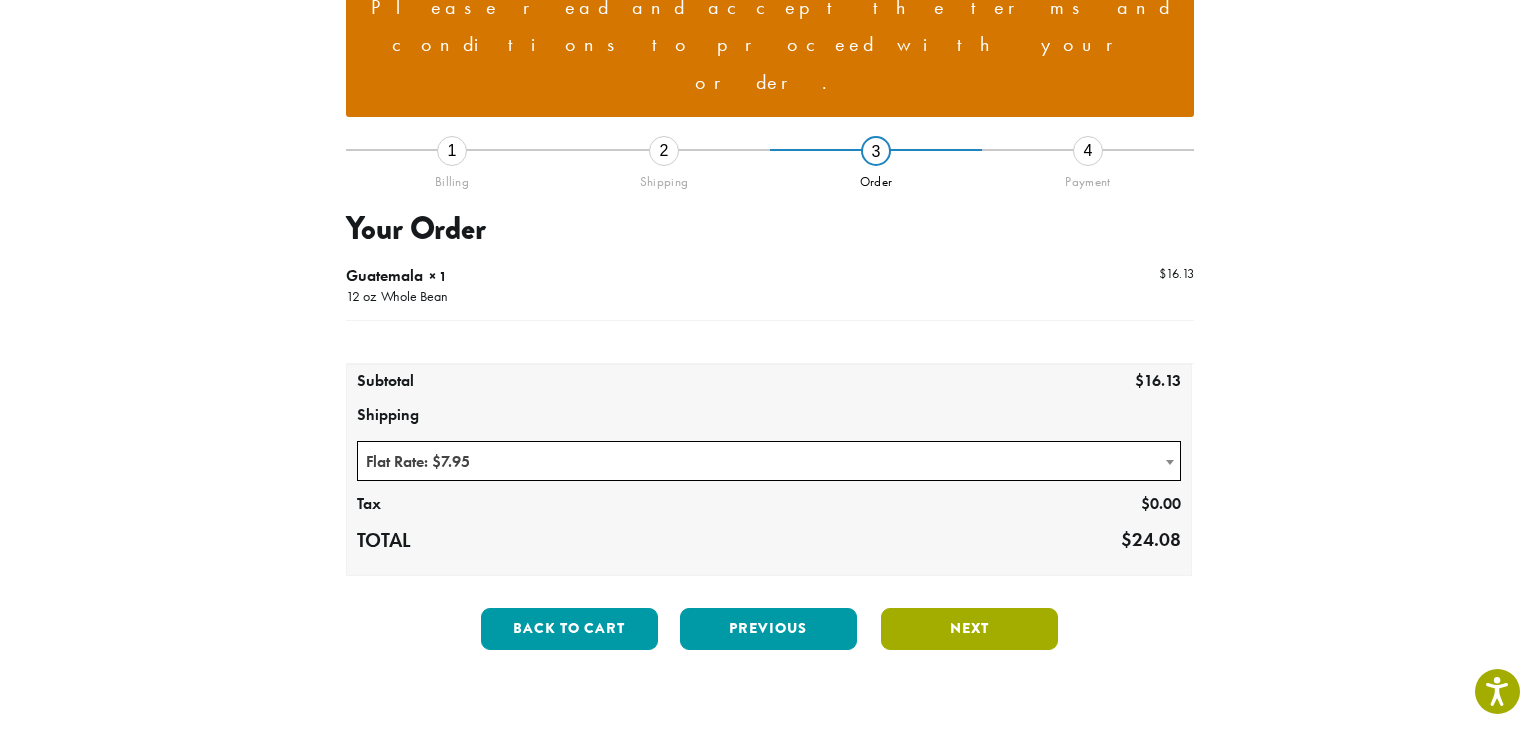 click on "Next" at bounding box center (969, 629) 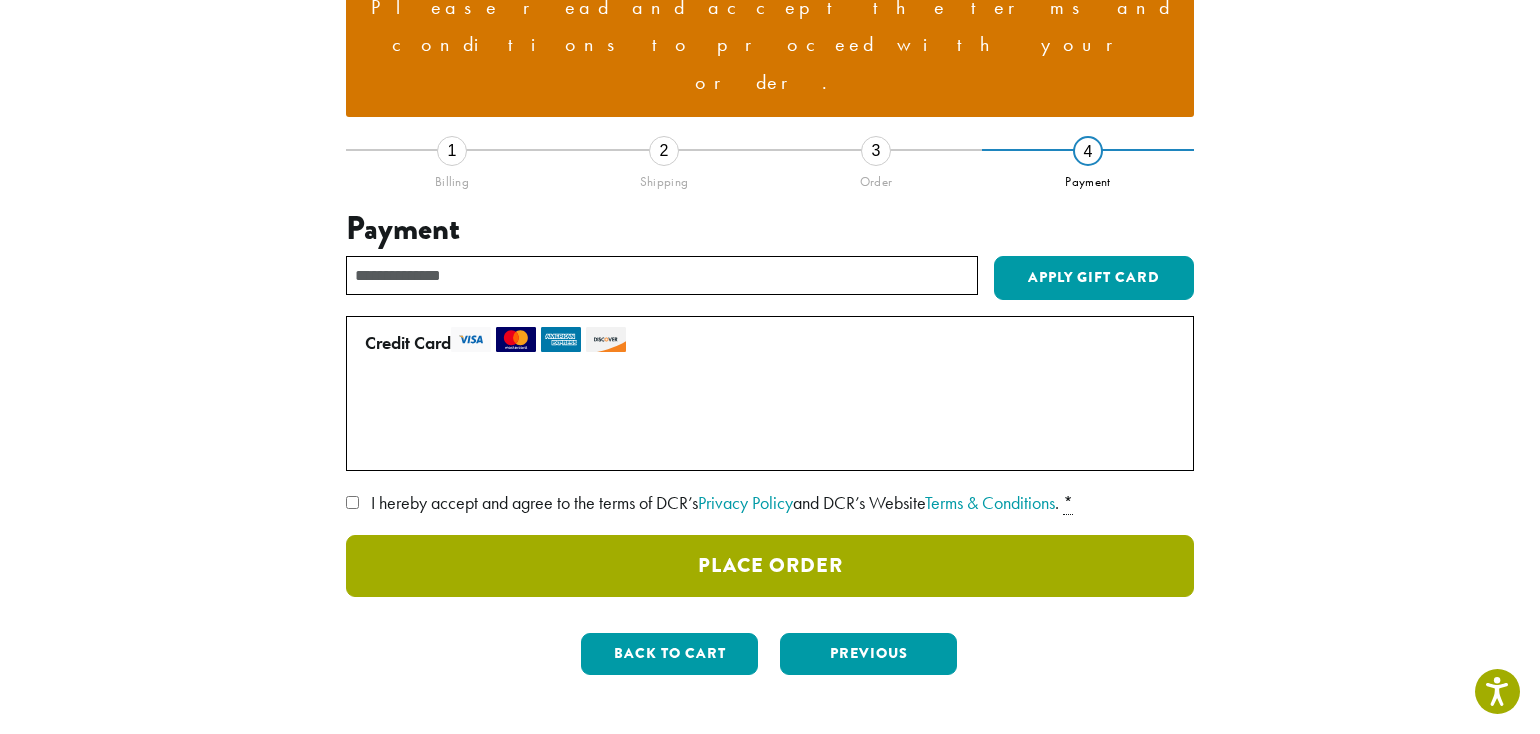 click on "Place Order" at bounding box center (770, 566) 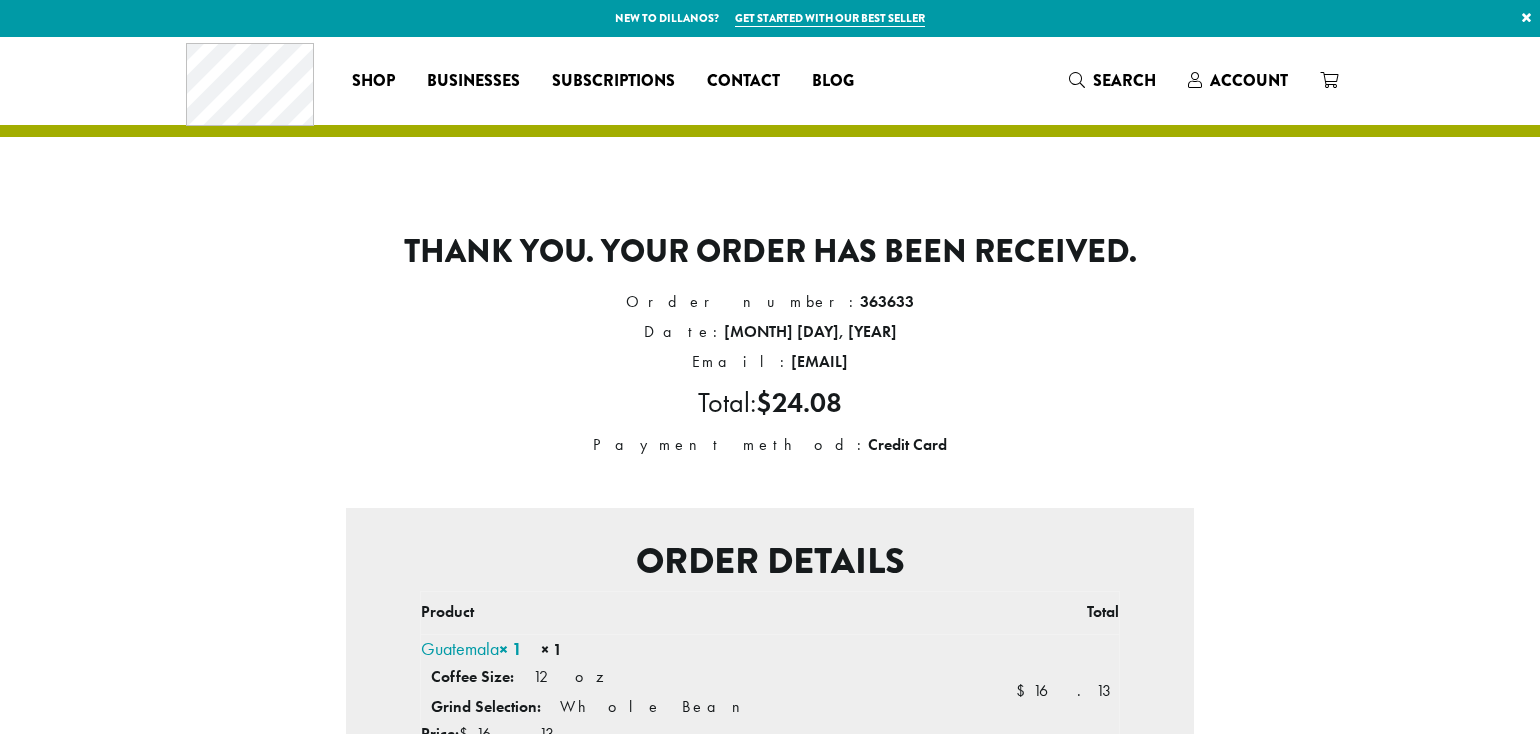 scroll, scrollTop: 0, scrollLeft: 0, axis: both 